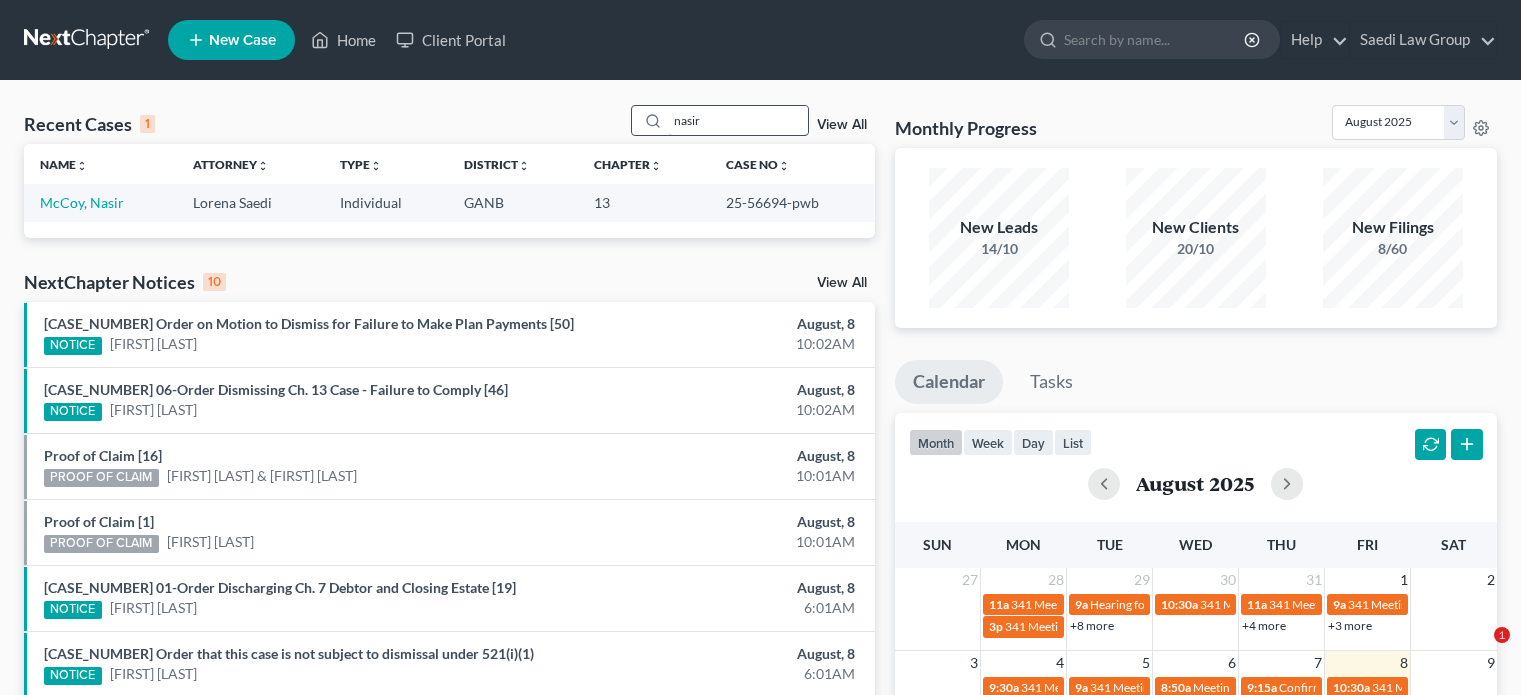 scroll, scrollTop: 0, scrollLeft: 0, axis: both 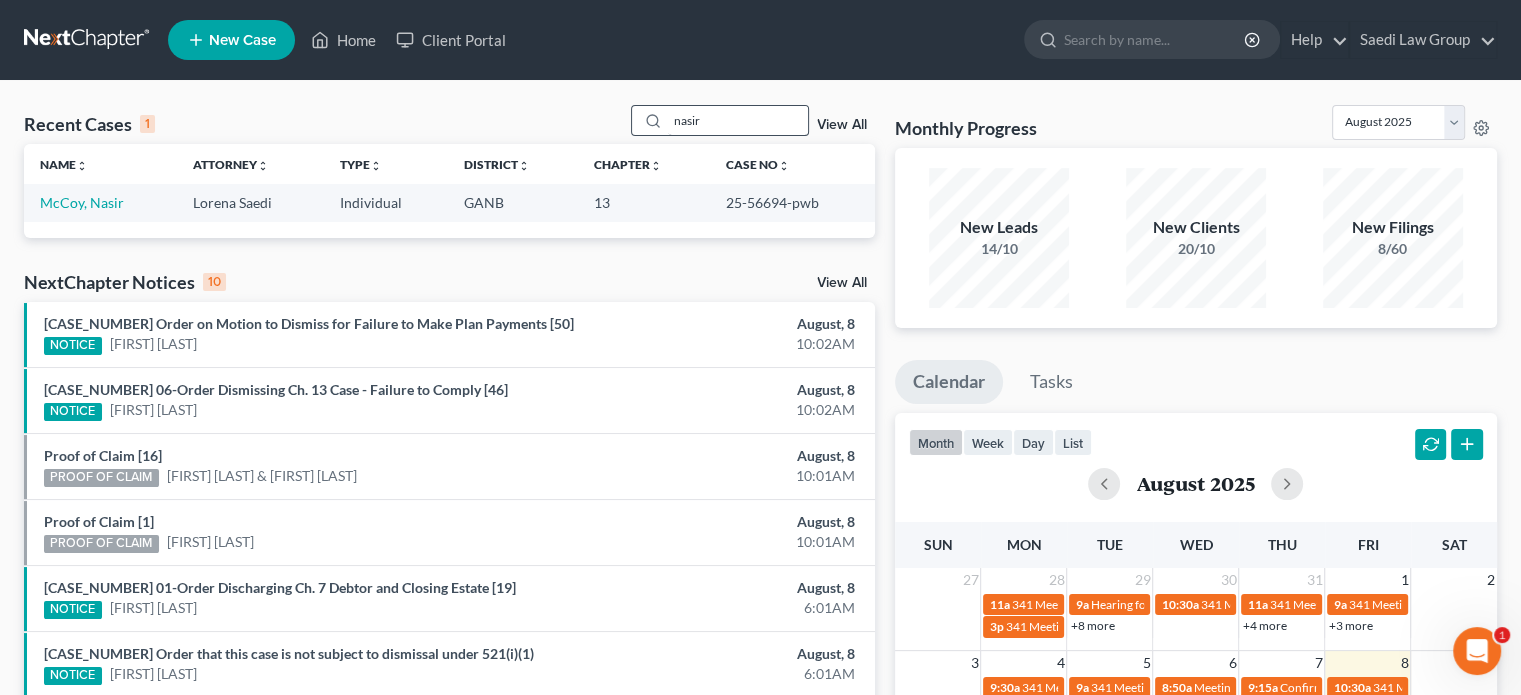 click on "nasir" at bounding box center (738, 120) 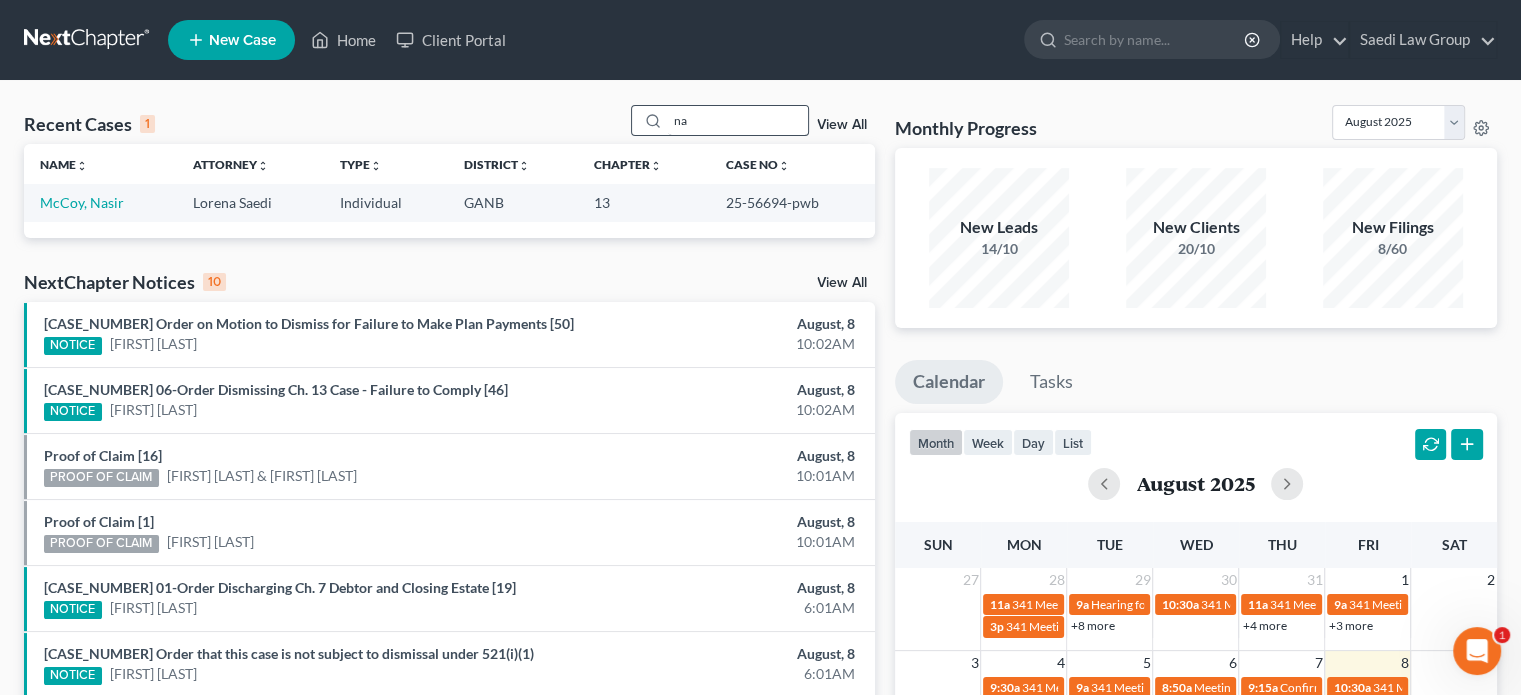 type on "n" 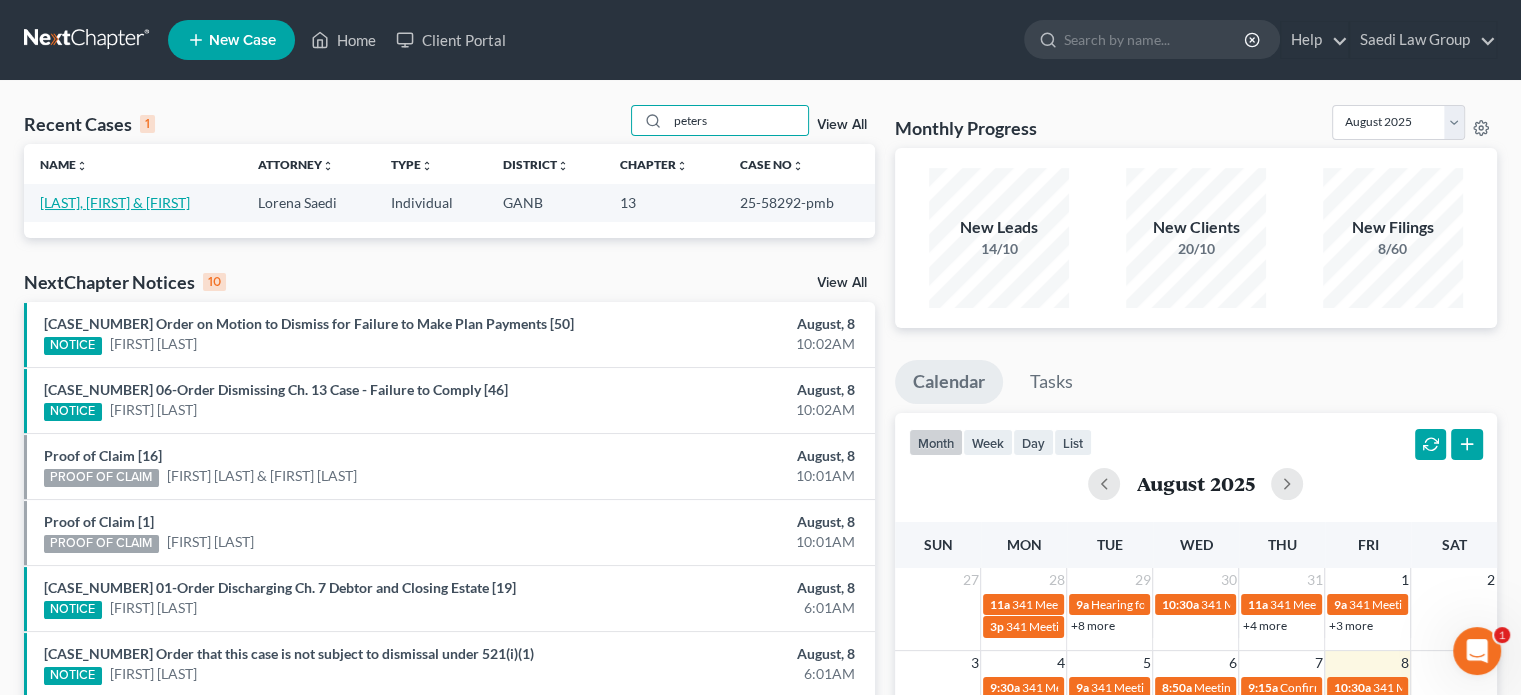 type on "peters" 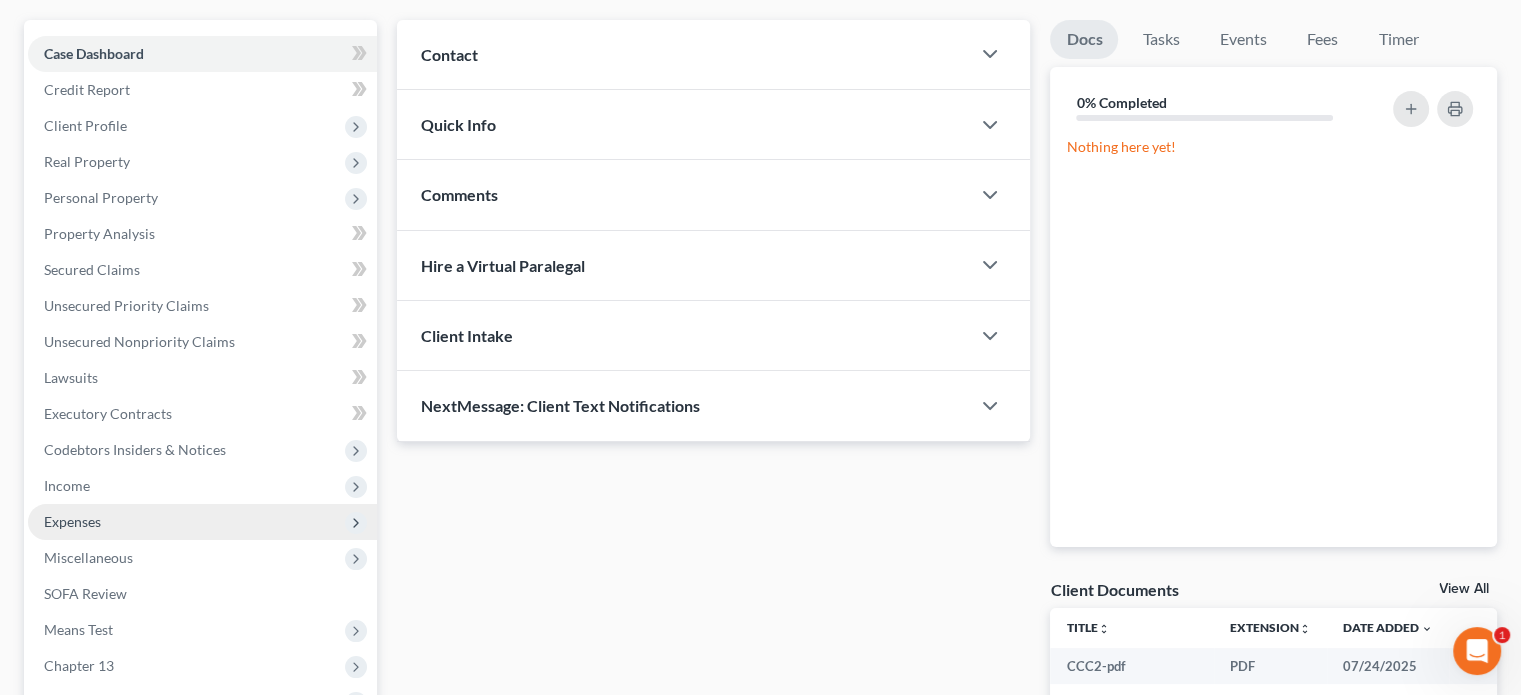 scroll, scrollTop: 540, scrollLeft: 0, axis: vertical 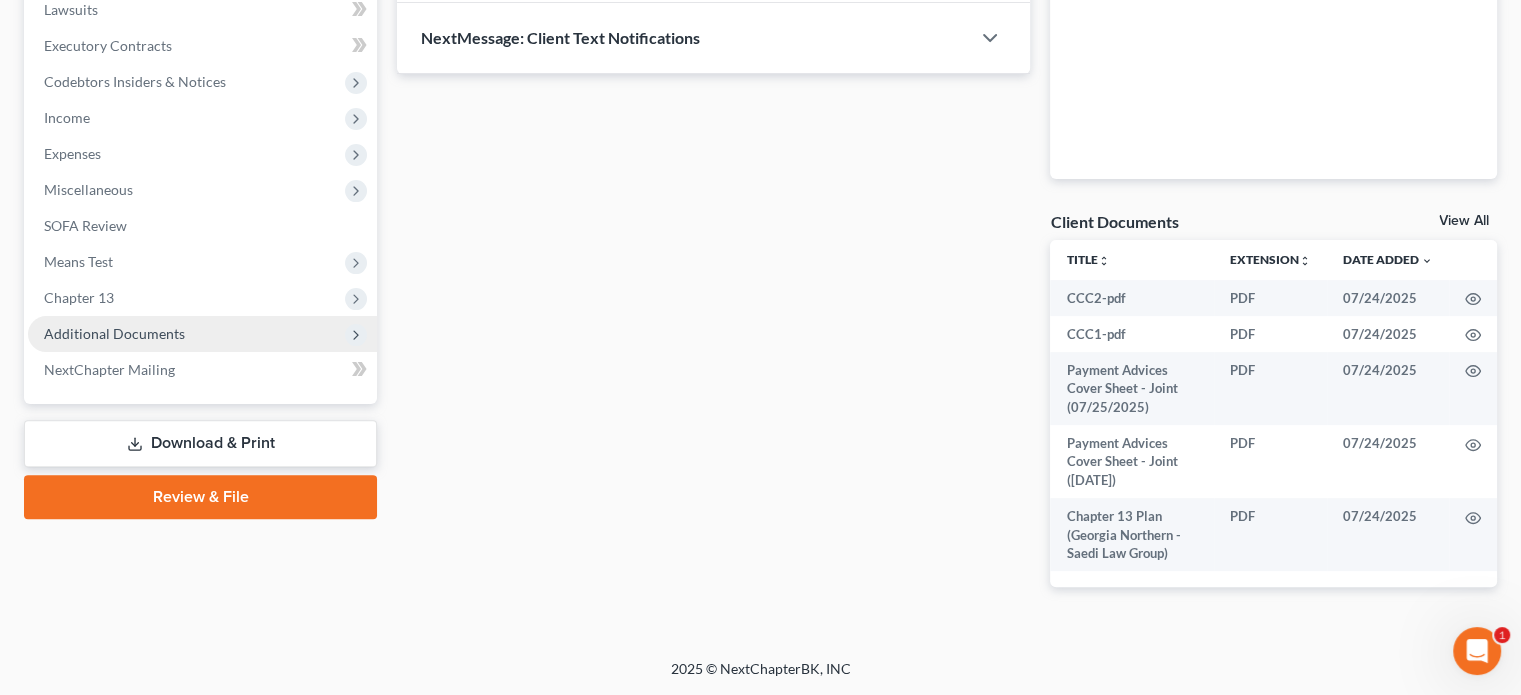 click on "Additional Documents" at bounding box center [114, 333] 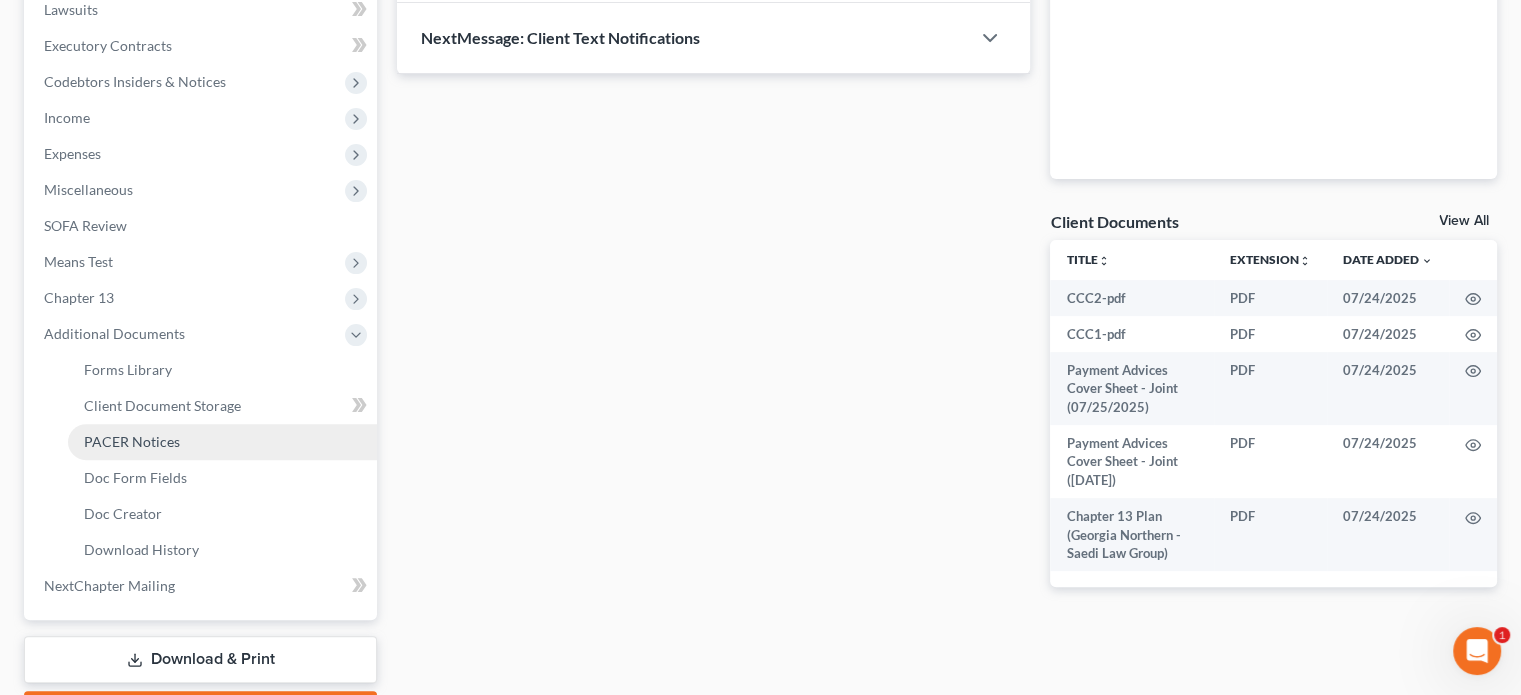 click on "PACER Notices" at bounding box center [132, 441] 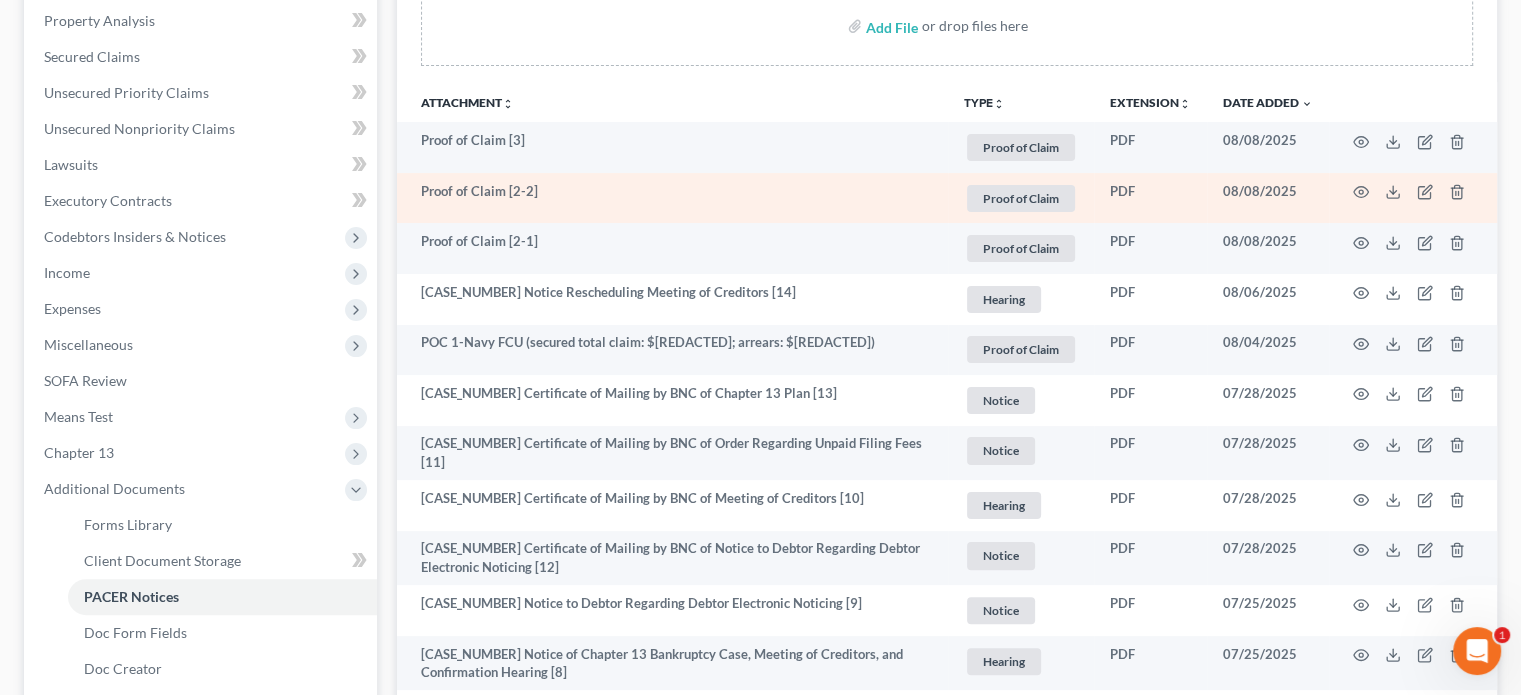scroll, scrollTop: 371, scrollLeft: 0, axis: vertical 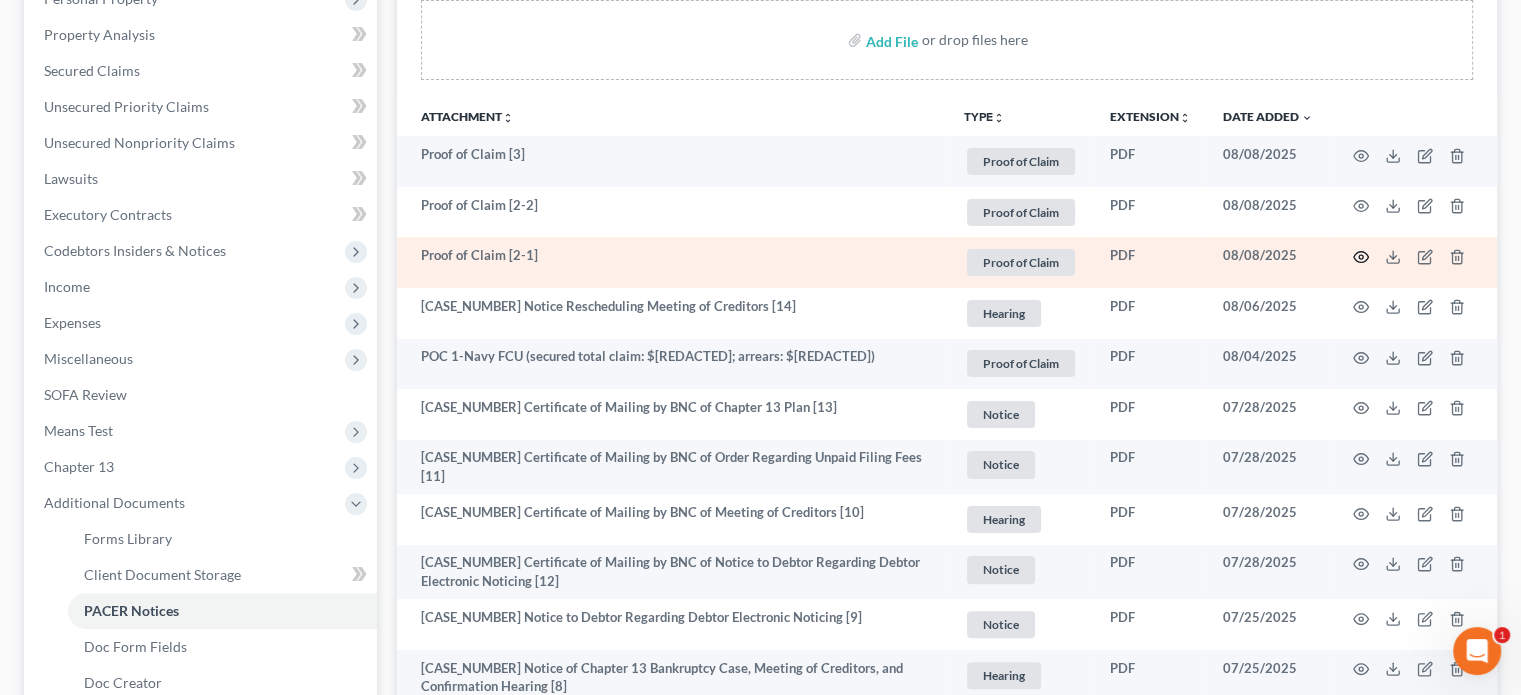 click 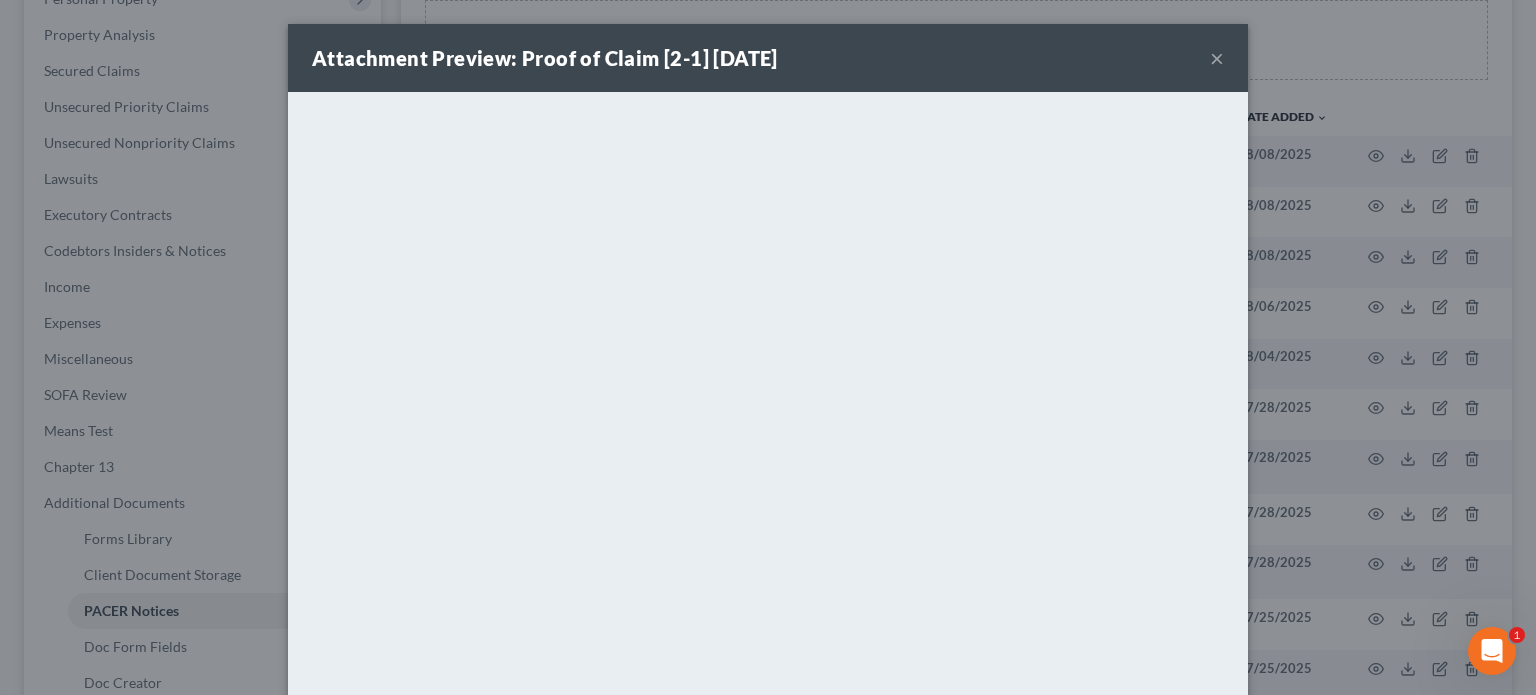 drag, startPoint x: 1209, startPoint y: 59, endPoint x: 1250, endPoint y: 105, distance: 61.6198 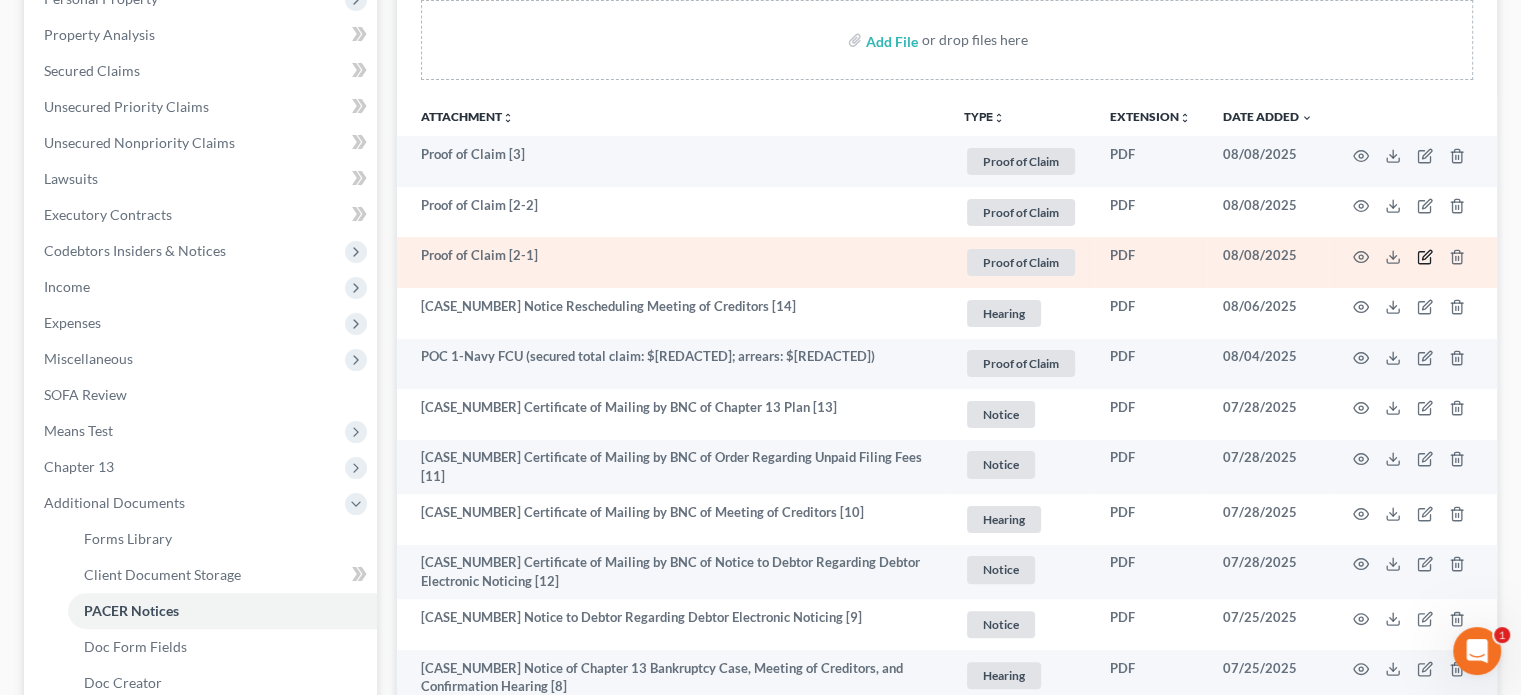click 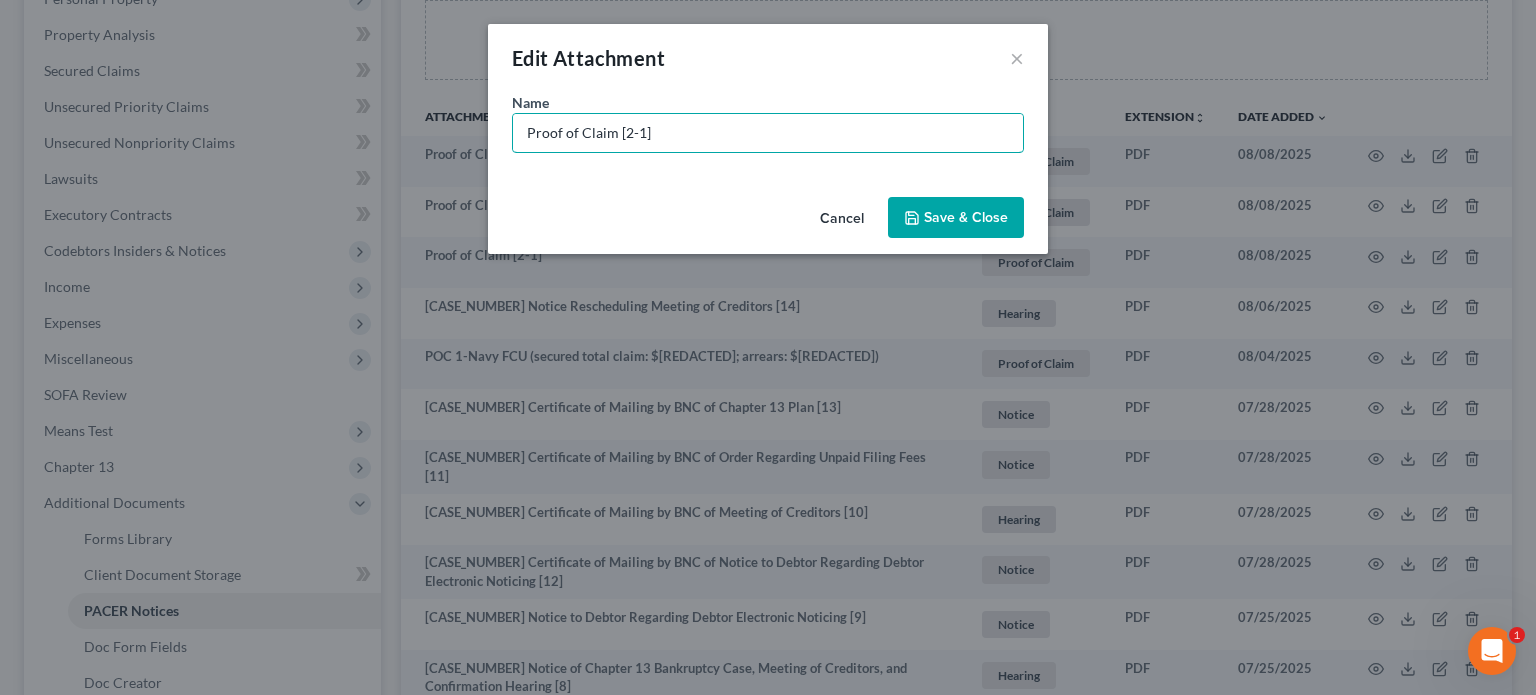 drag, startPoint x: 129, startPoint y: 47, endPoint x: 65, endPoint y: 38, distance: 64.629715 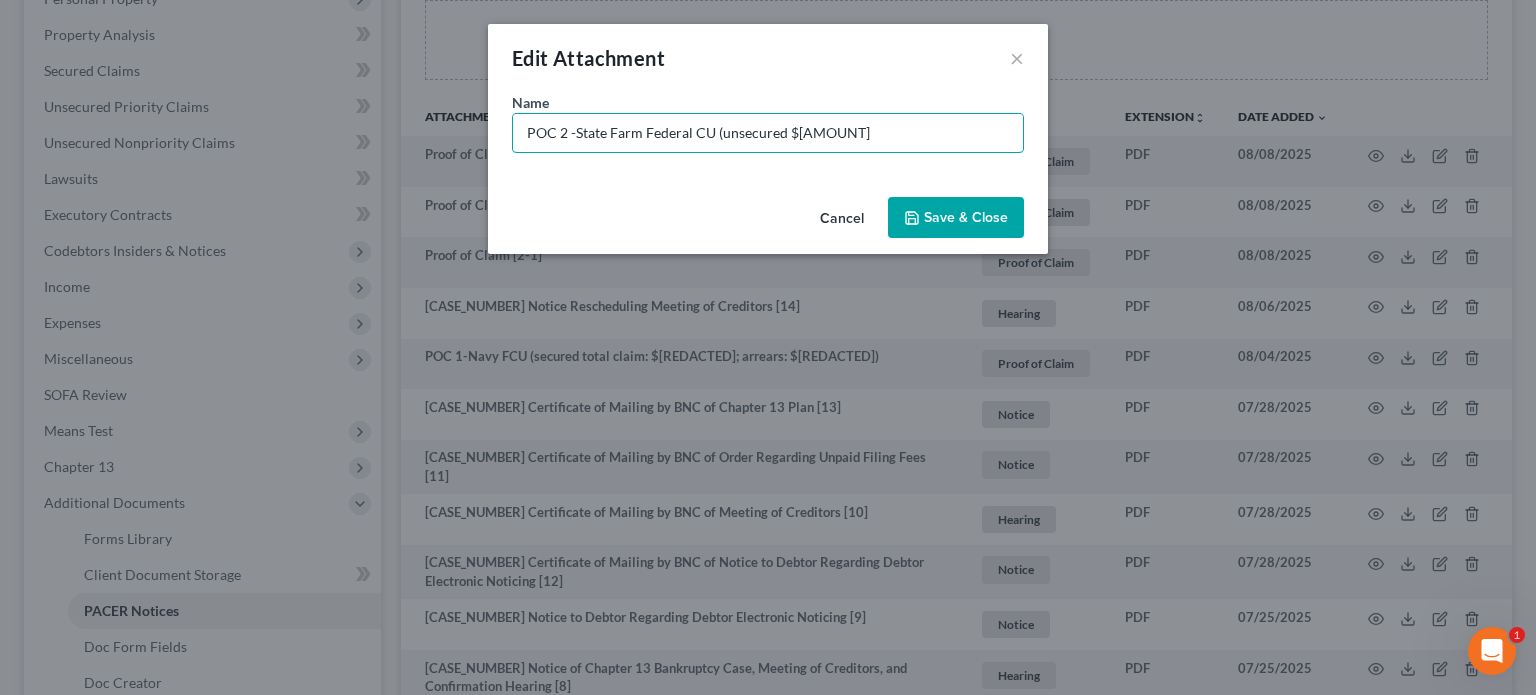 type on "POC 2 -State Farm Federal CU (unsecured $[AMOUNT]" 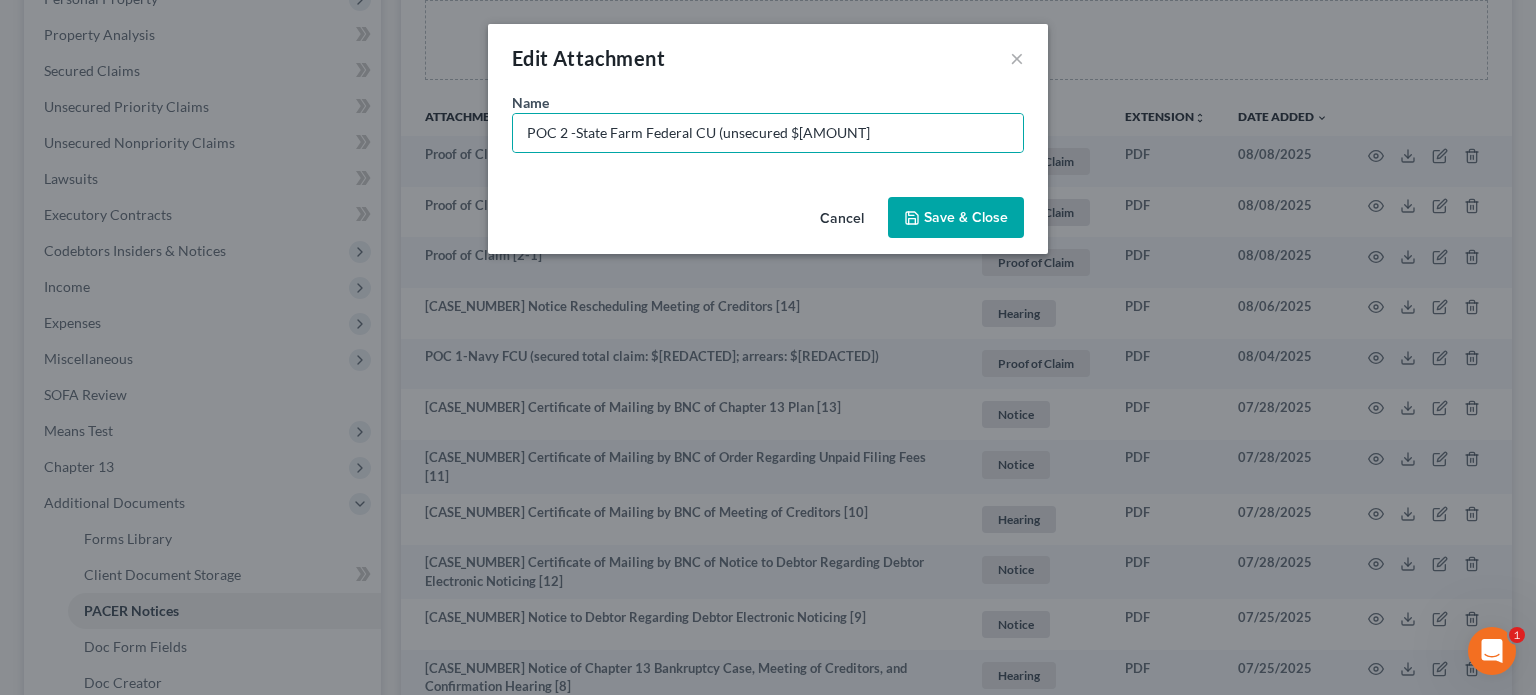 click on "Save & Close" at bounding box center [956, 218] 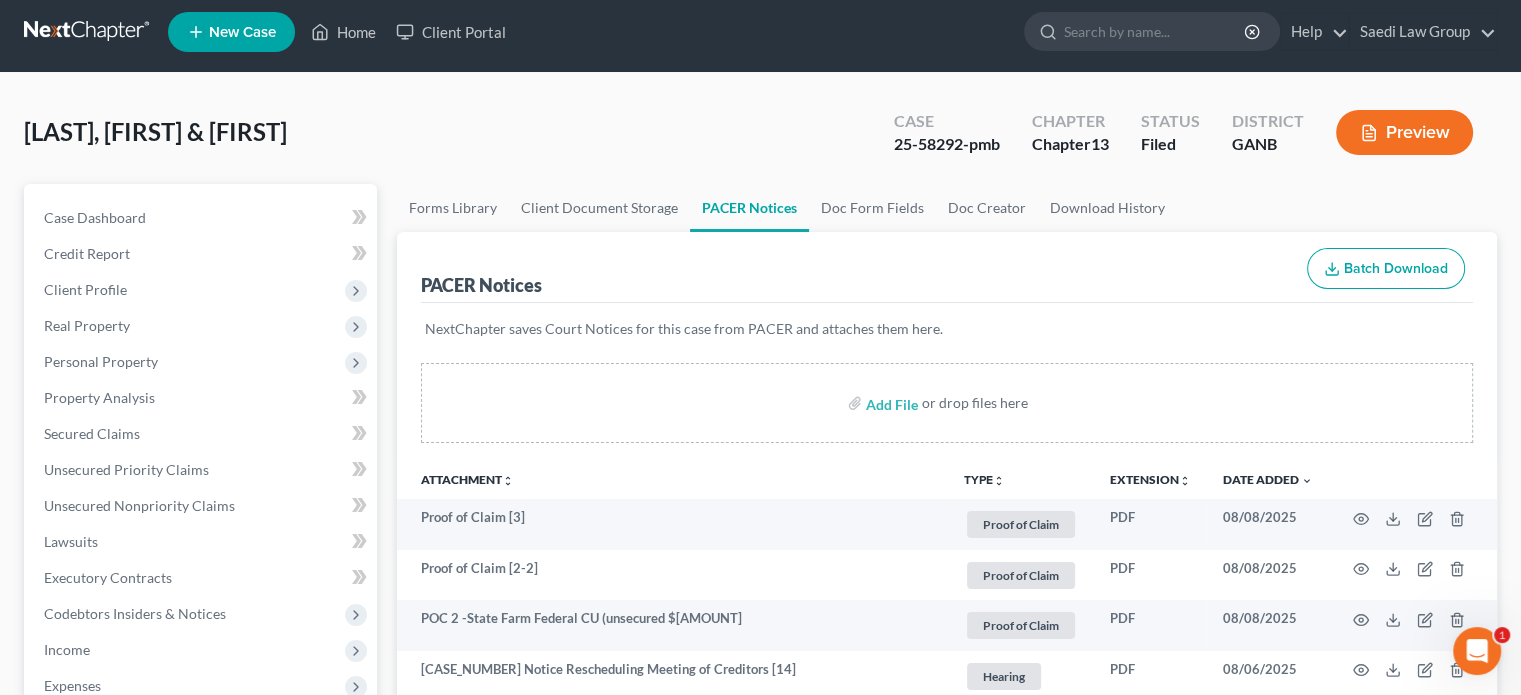 scroll, scrollTop: 0, scrollLeft: 0, axis: both 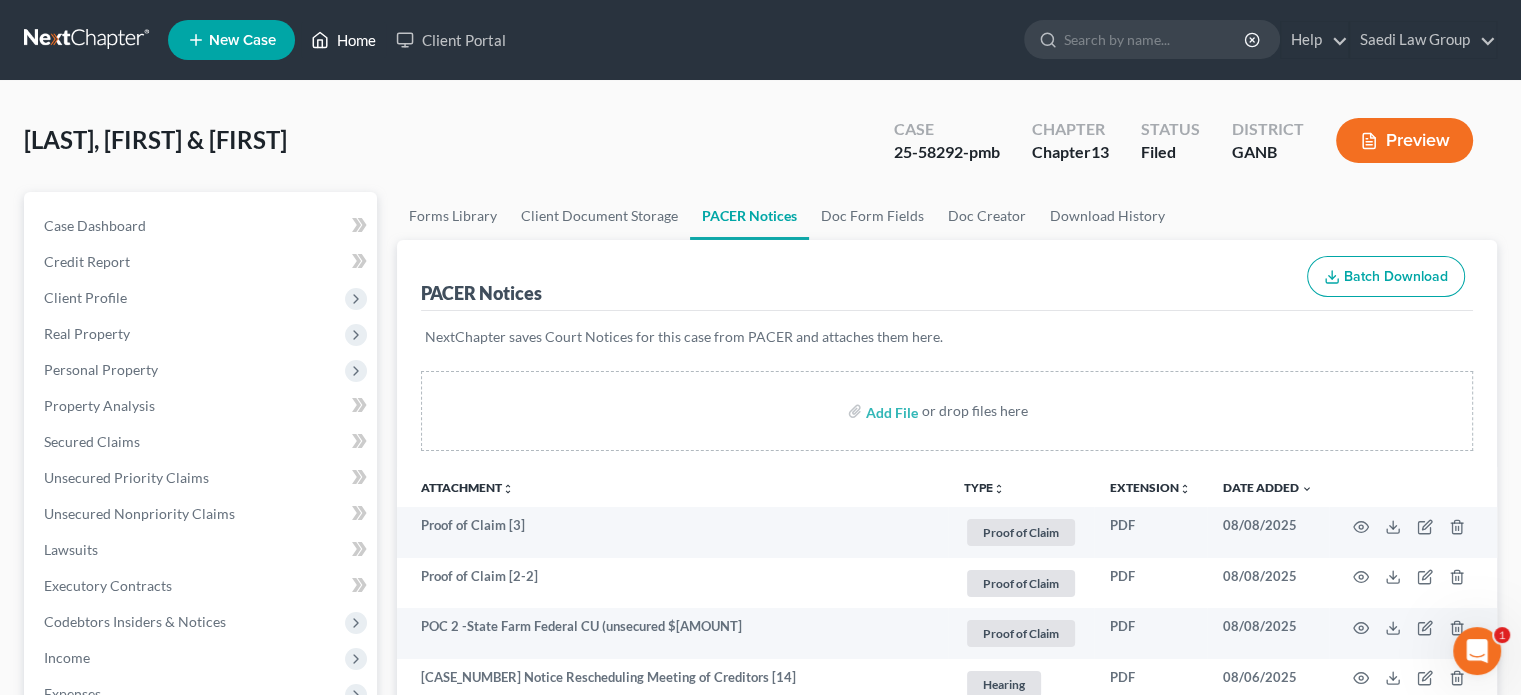 click on "Home" at bounding box center (343, 40) 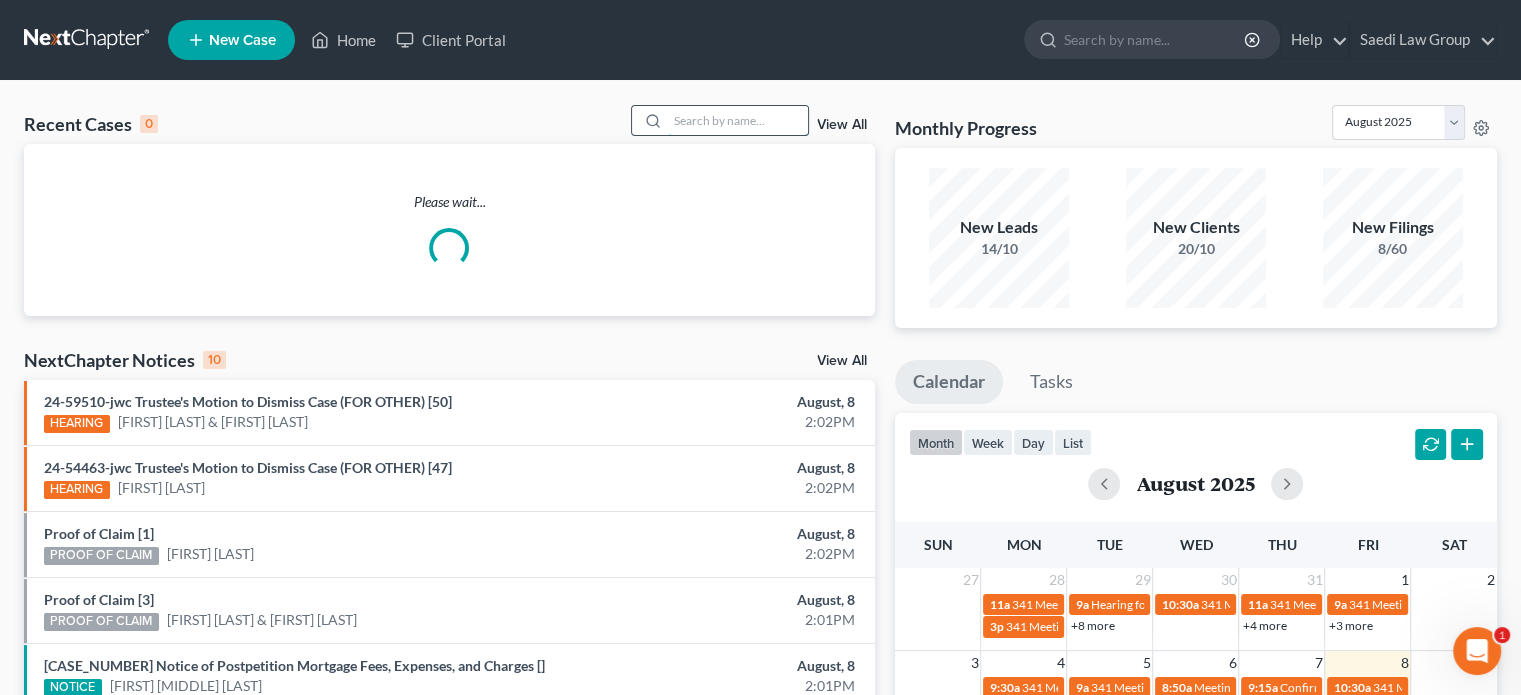 click at bounding box center [738, 120] 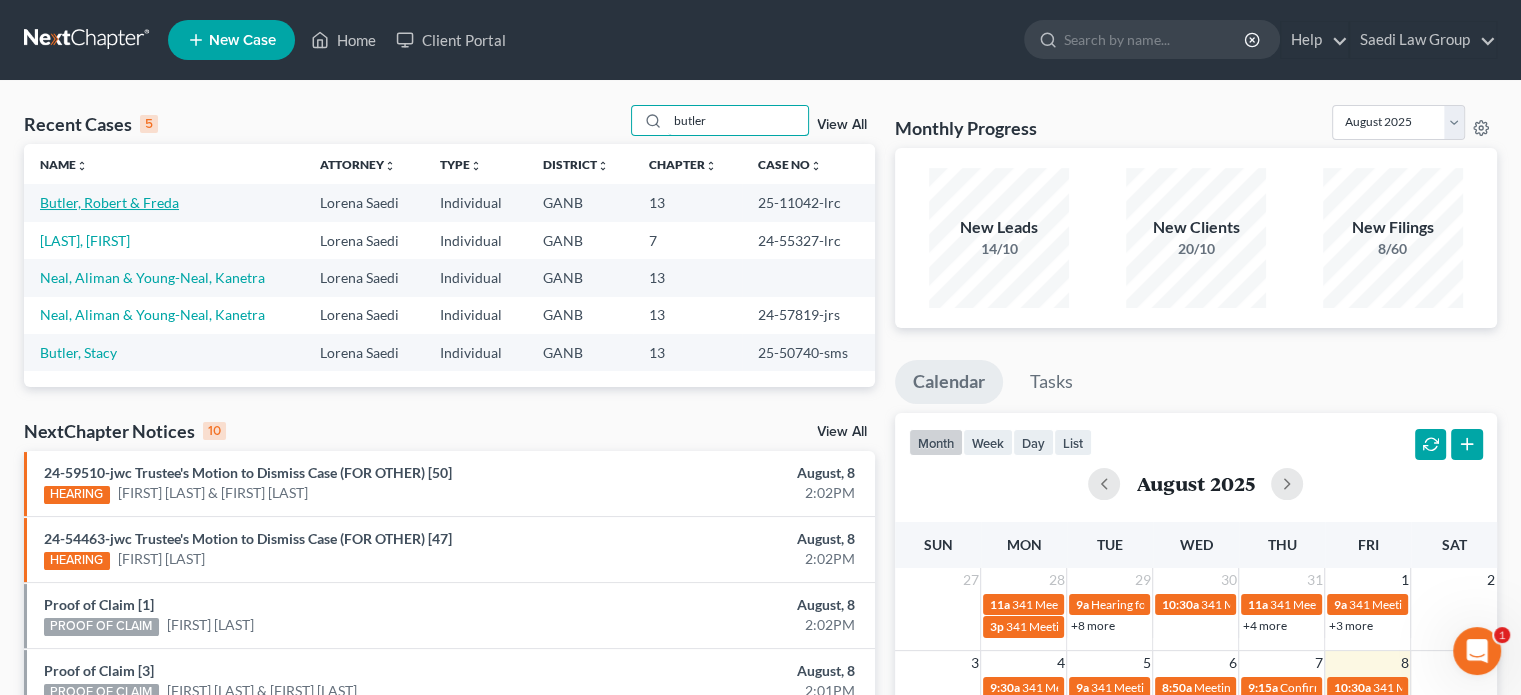 type on "butler" 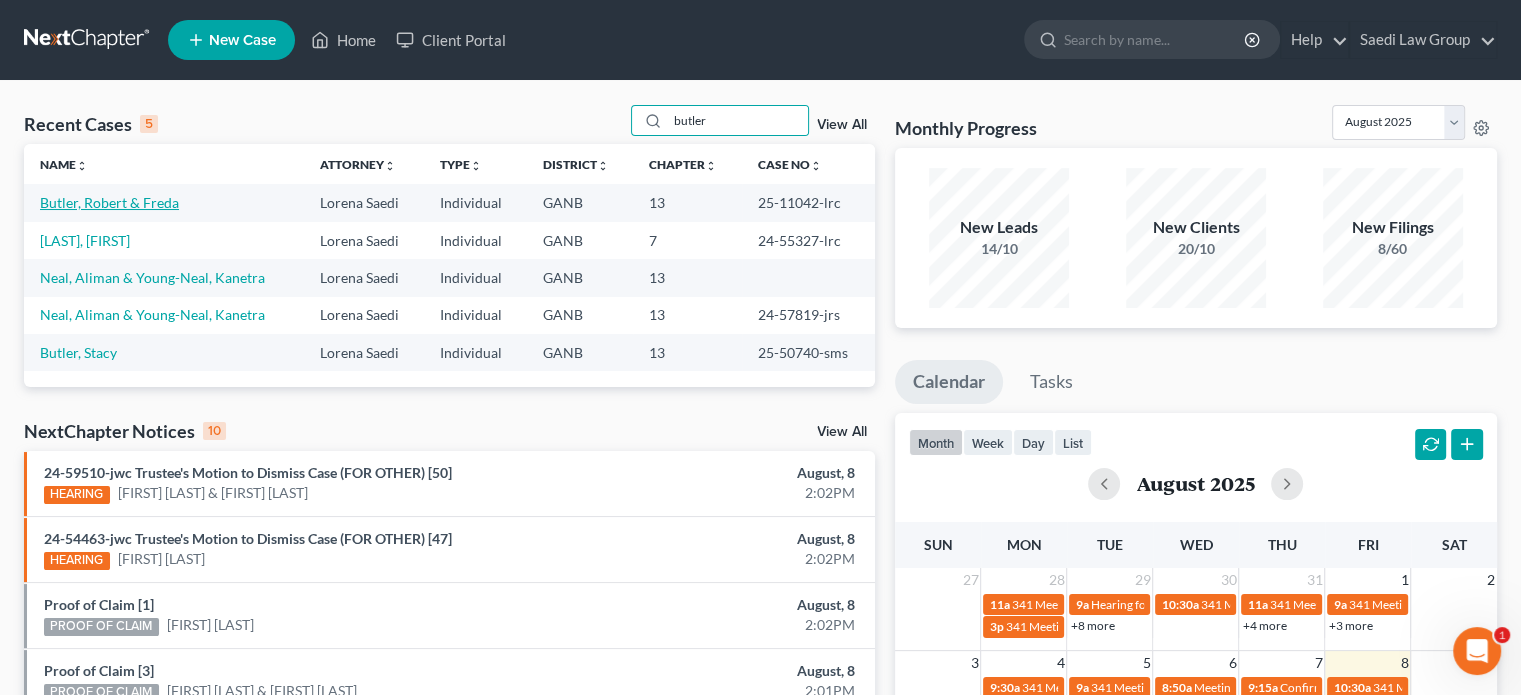 click on "Butler, Robert & Freda" at bounding box center [109, 202] 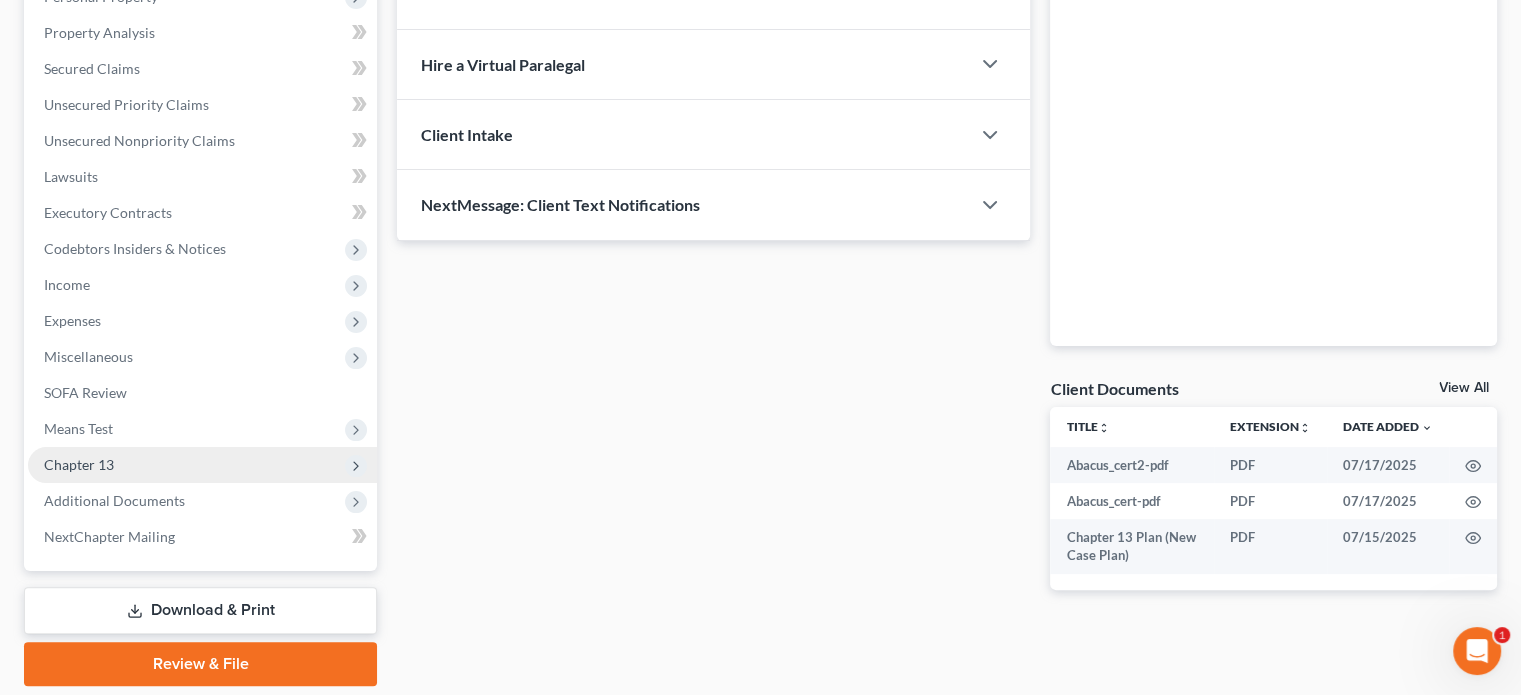 scroll, scrollTop: 438, scrollLeft: 0, axis: vertical 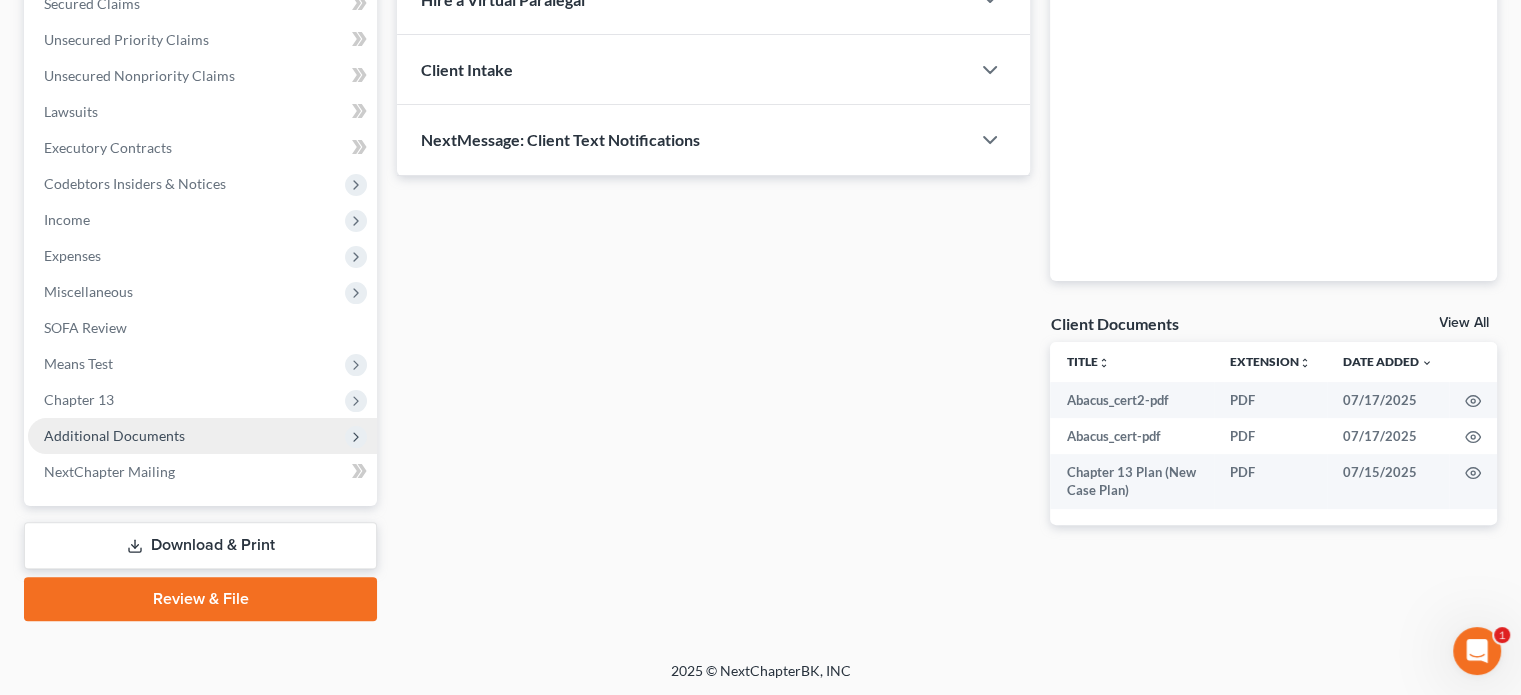 click on "Additional Documents" at bounding box center [114, 435] 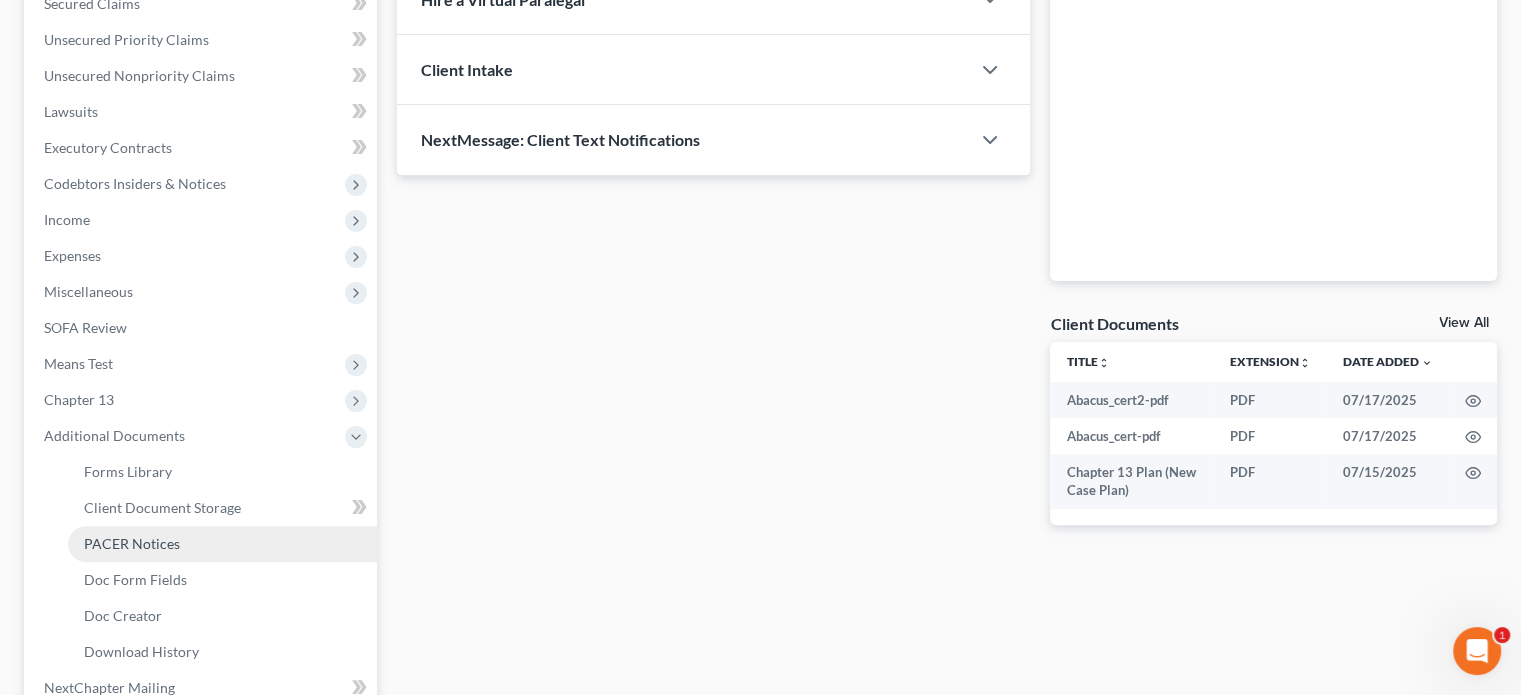 click on "PACER Notices" at bounding box center [132, 543] 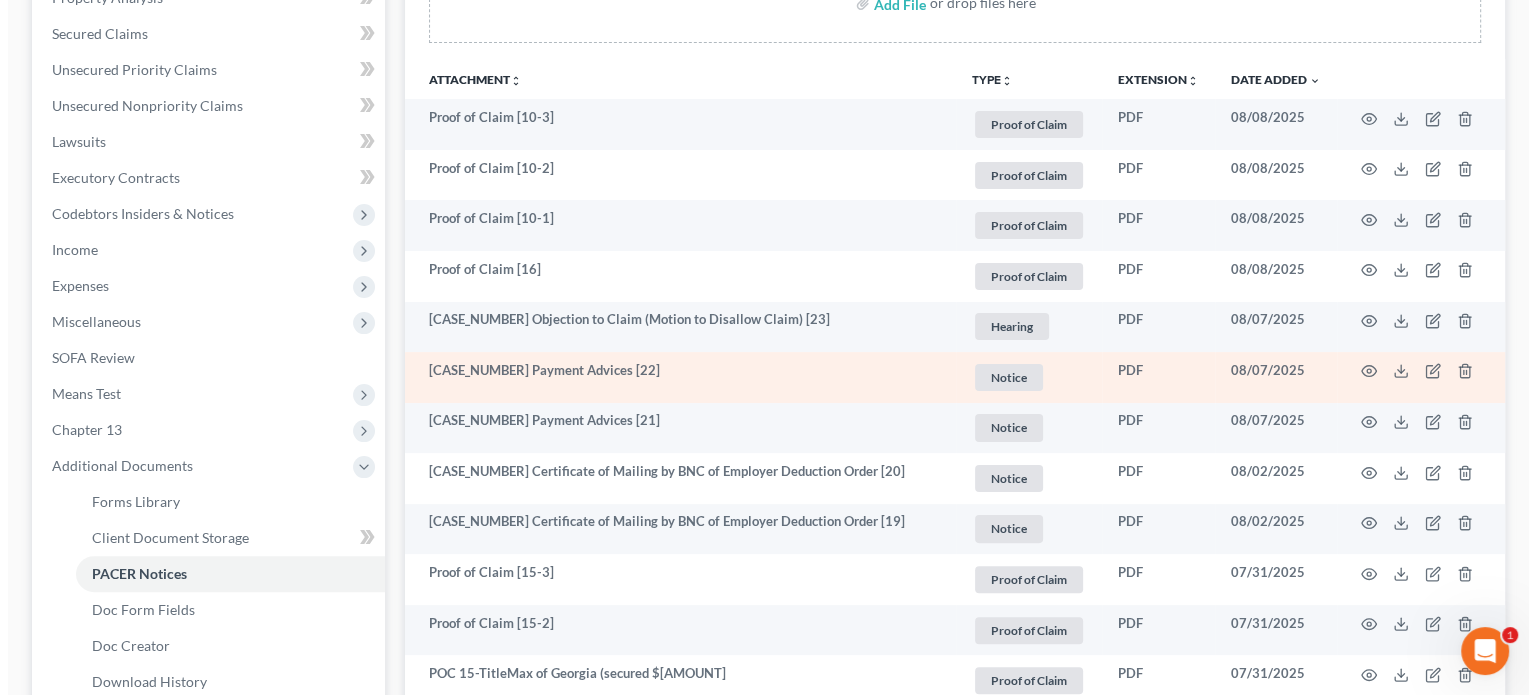 scroll, scrollTop: 400, scrollLeft: 0, axis: vertical 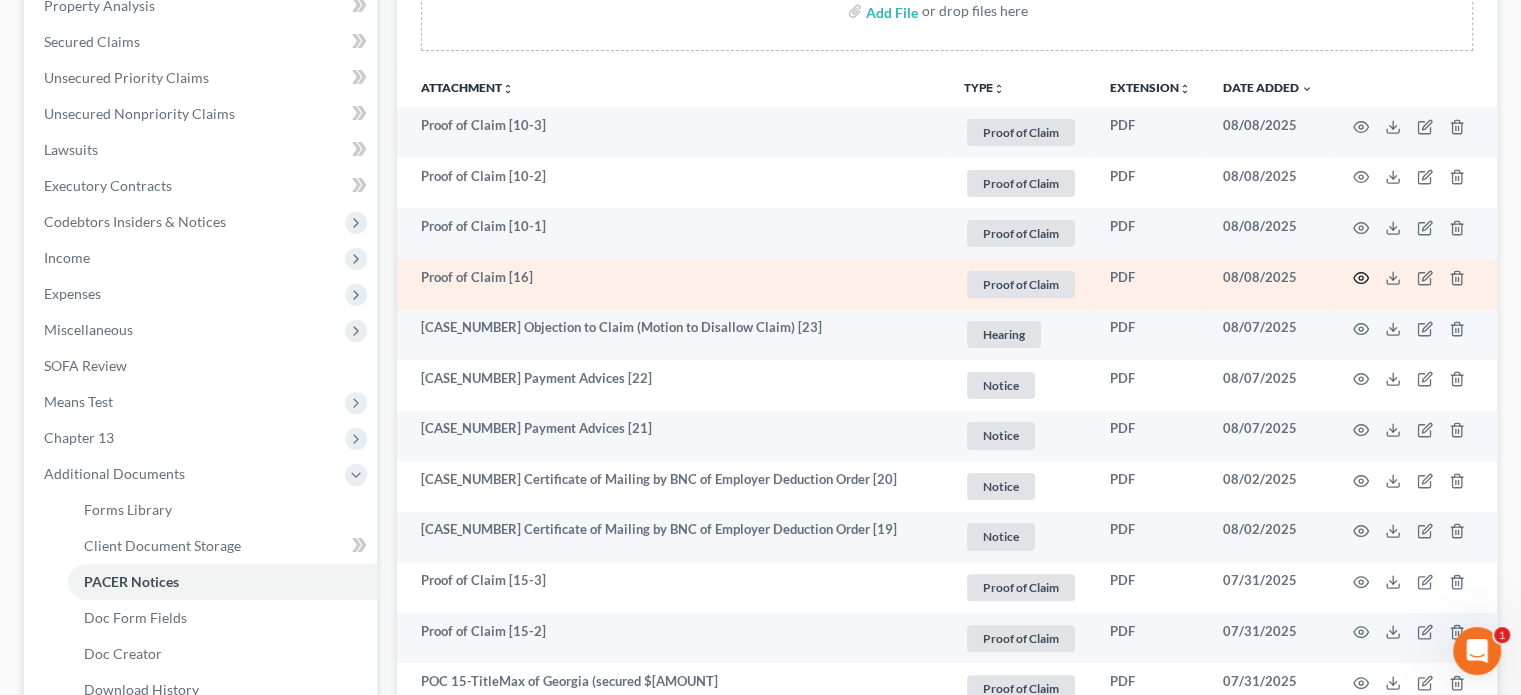 click 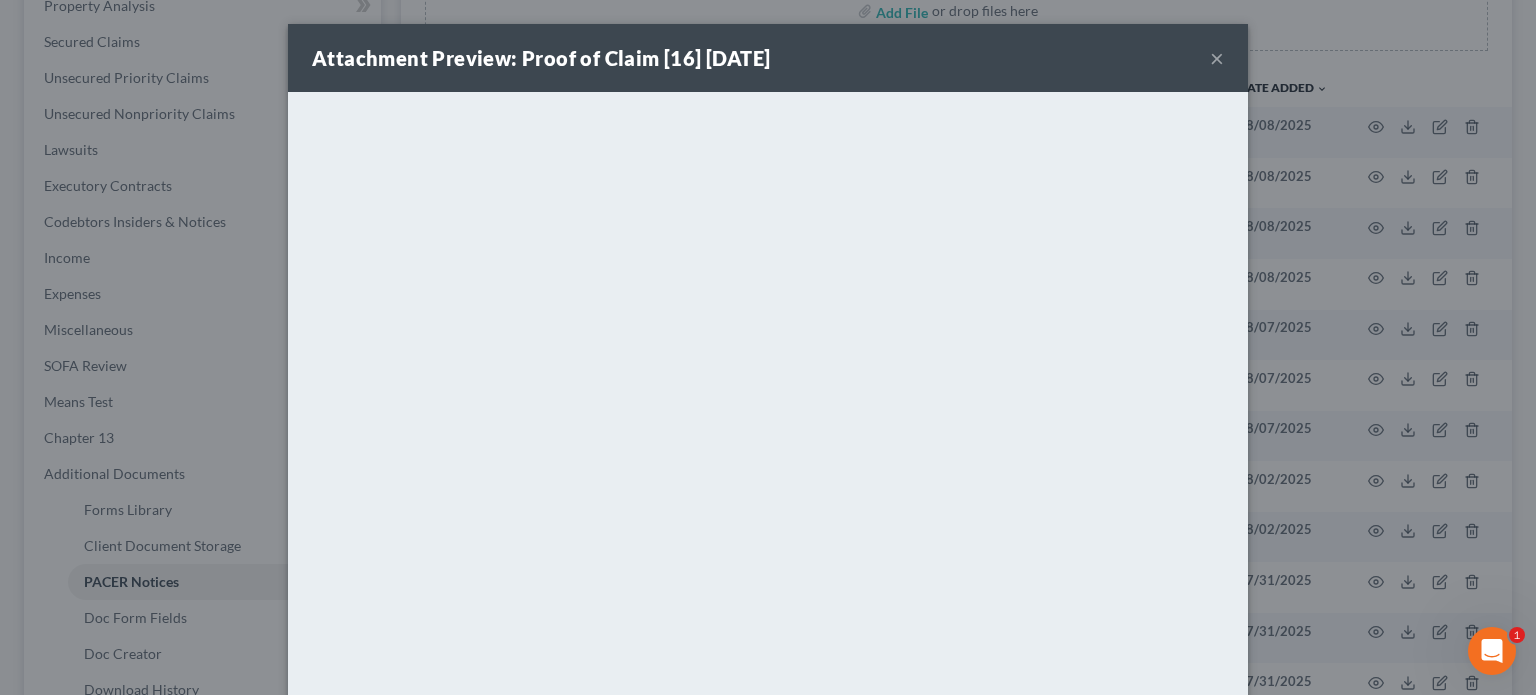 click on "×" at bounding box center (1217, 58) 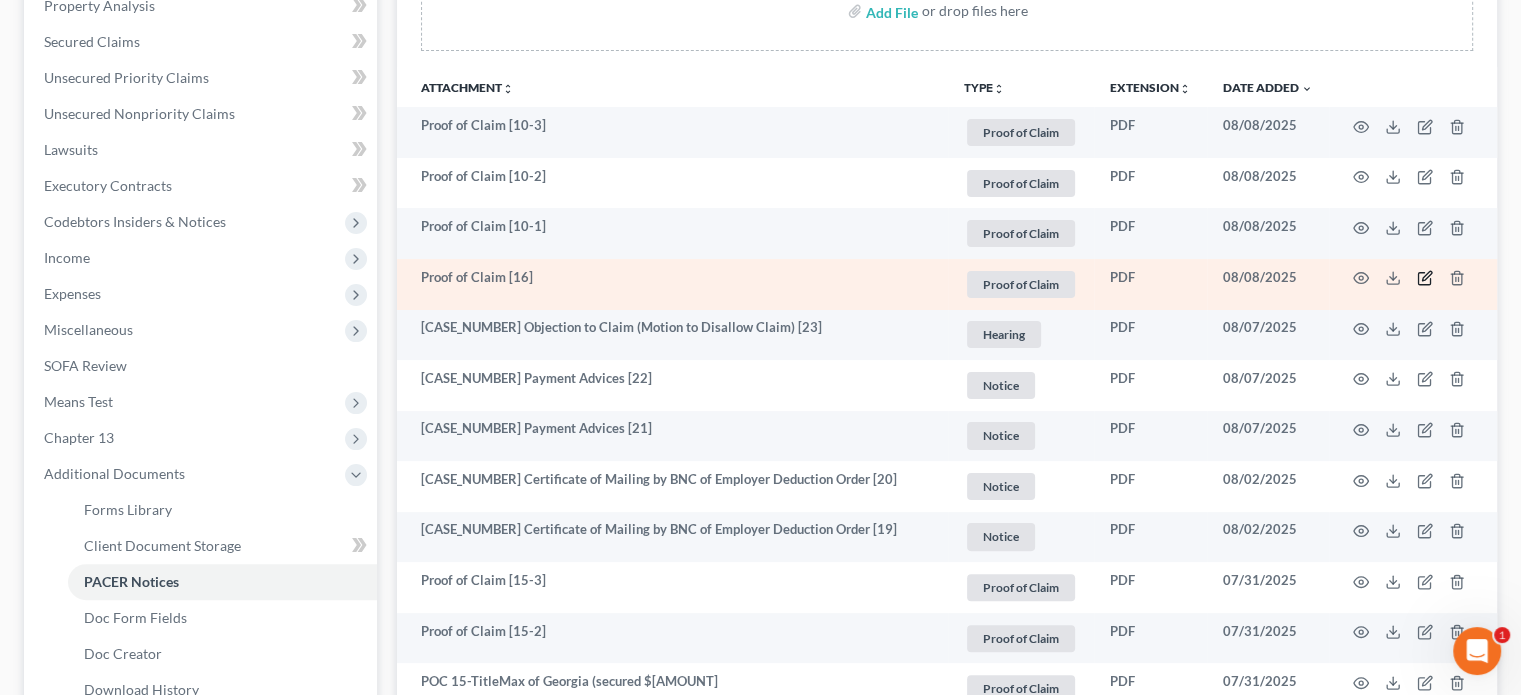click 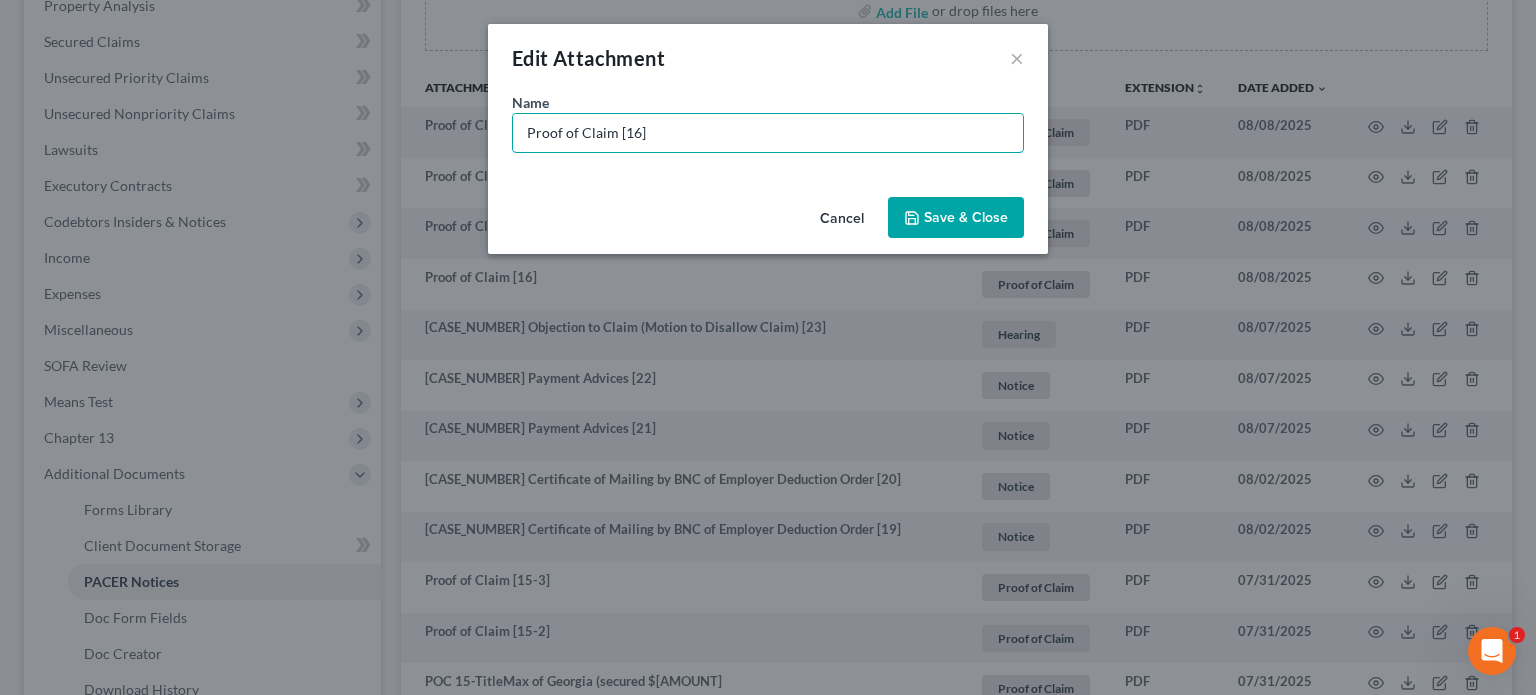 drag, startPoint x: 125, startPoint y: 117, endPoint x: 88, endPoint y: 106, distance: 38.600517 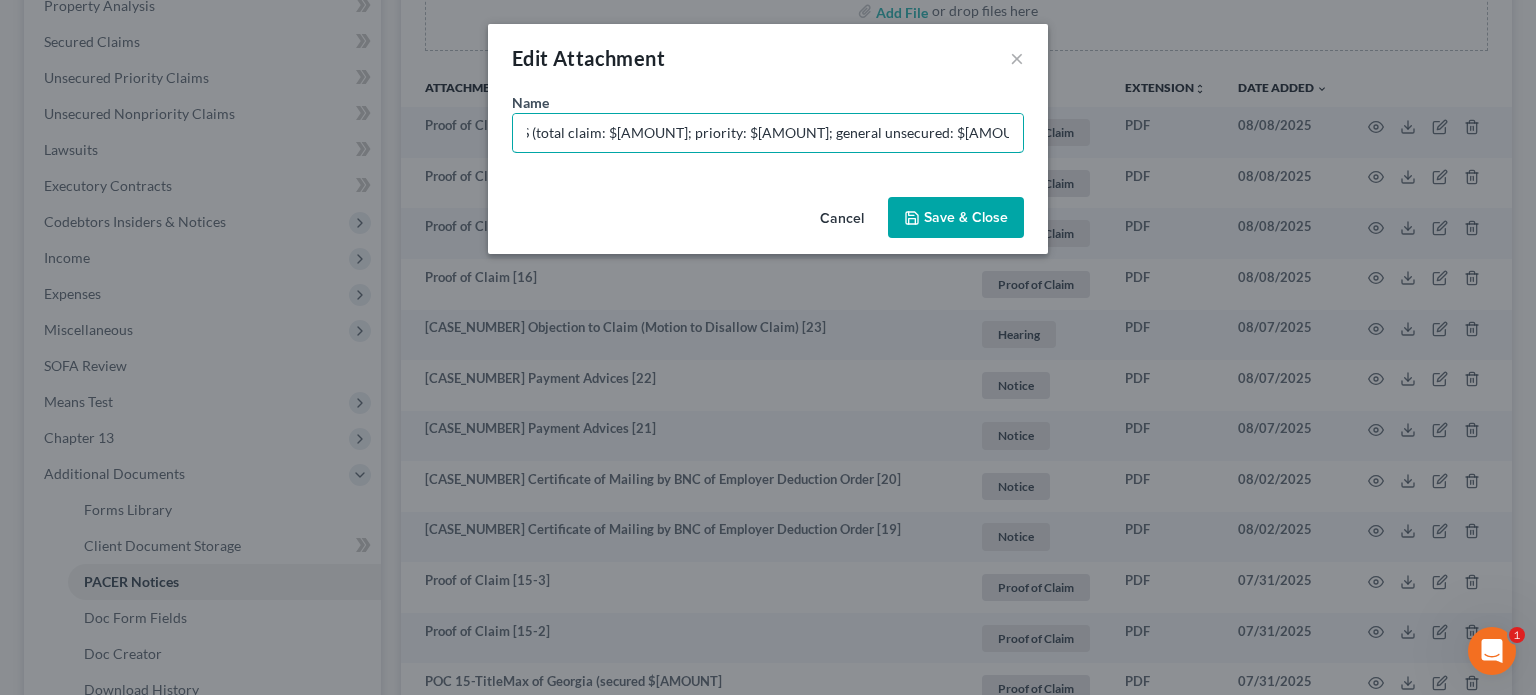 scroll, scrollTop: 0, scrollLeft: 77, axis: horizontal 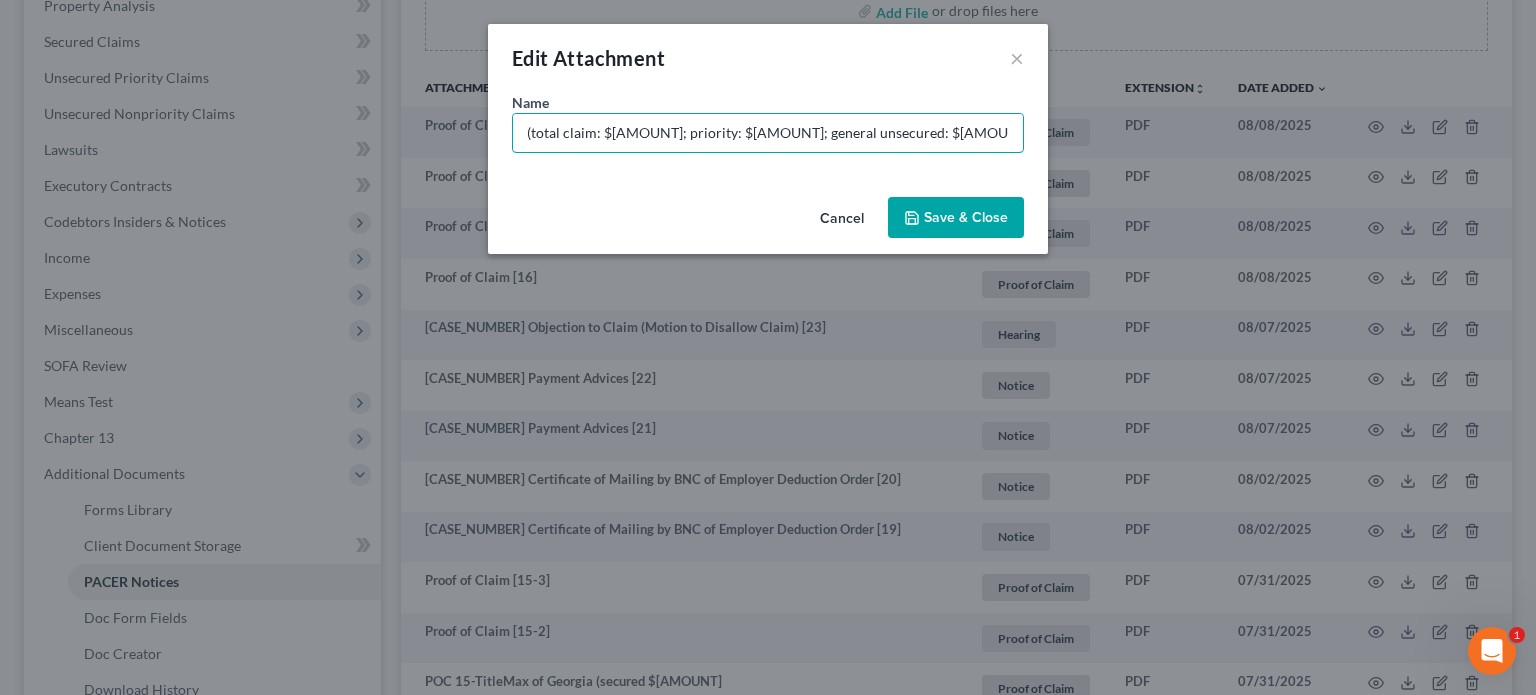 type on "POC 16-IRS (total claim: $[AMOUNT]; priority: $[AMOUNT]; general unsecured: $[AMOUNT]" 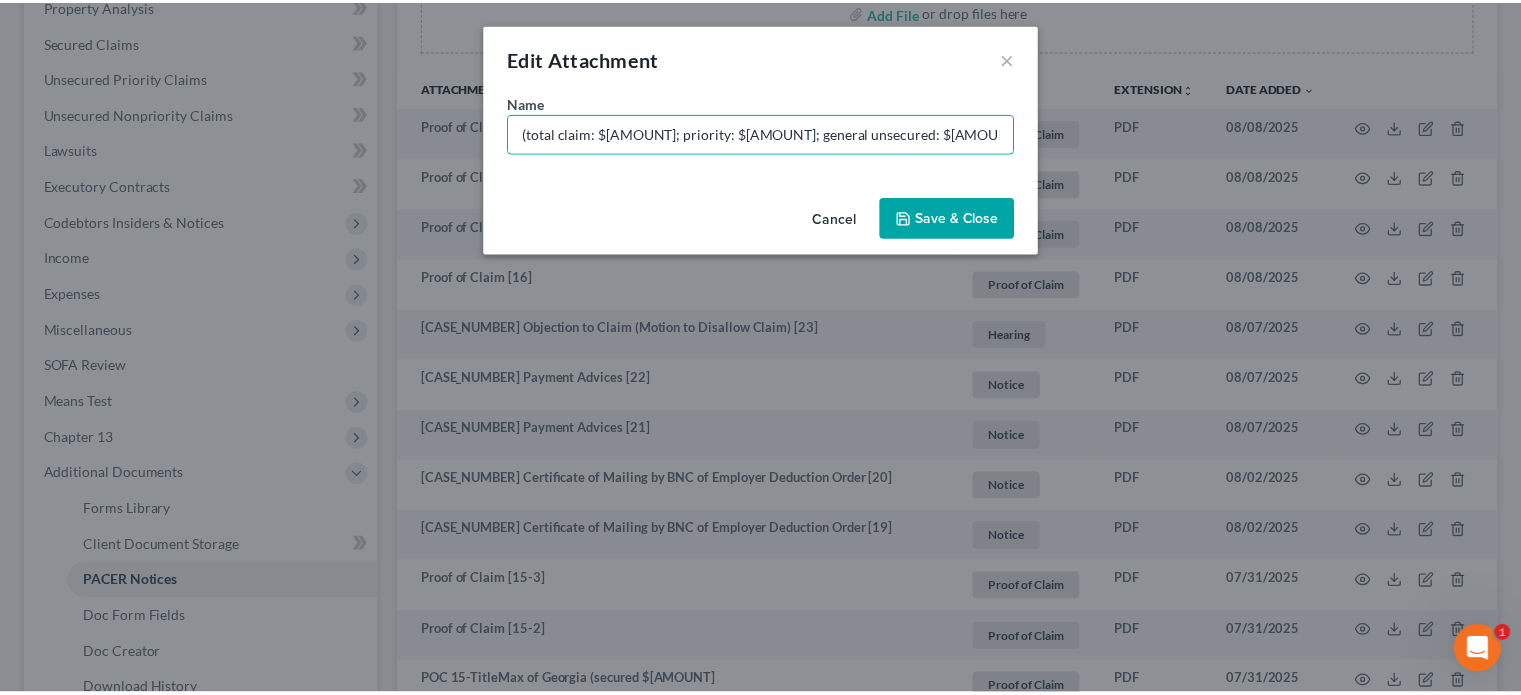 scroll, scrollTop: 0, scrollLeft: 0, axis: both 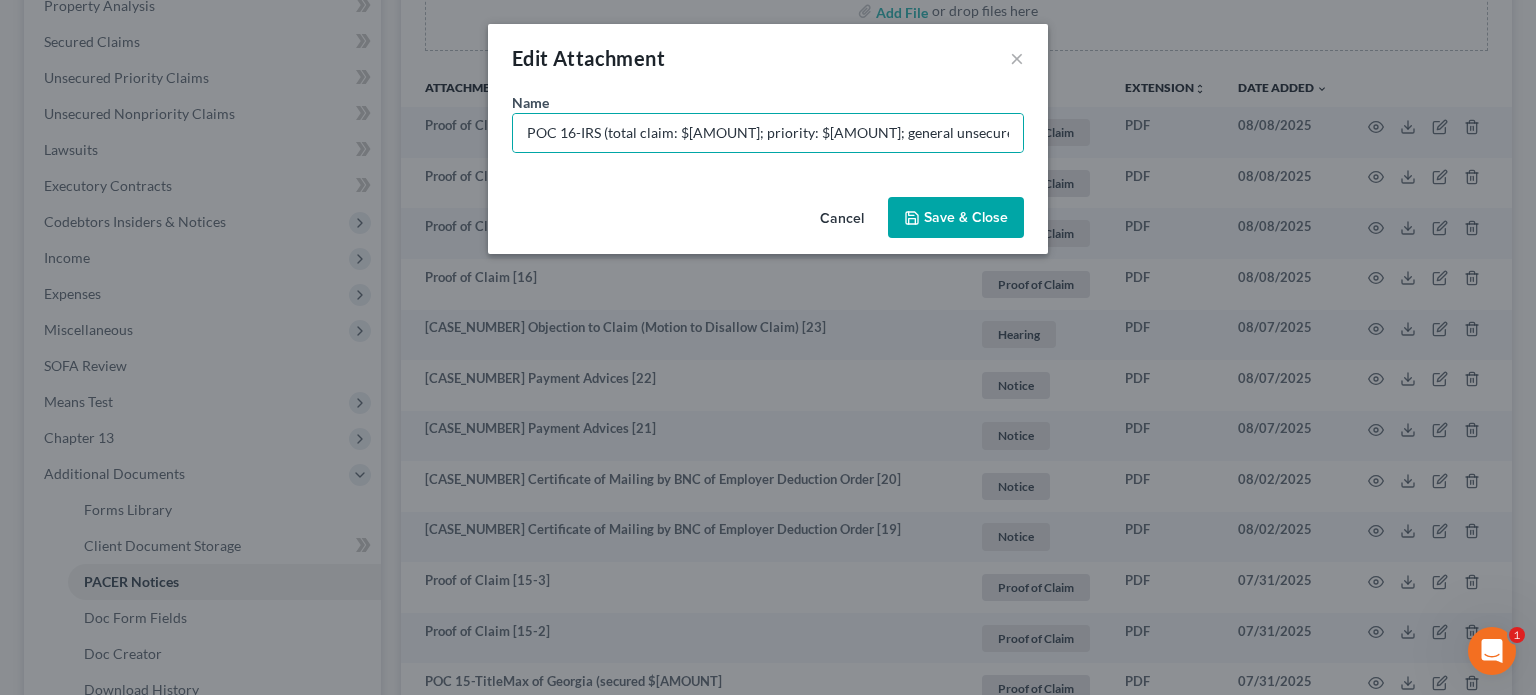 click on "Save & Close" at bounding box center (956, 218) 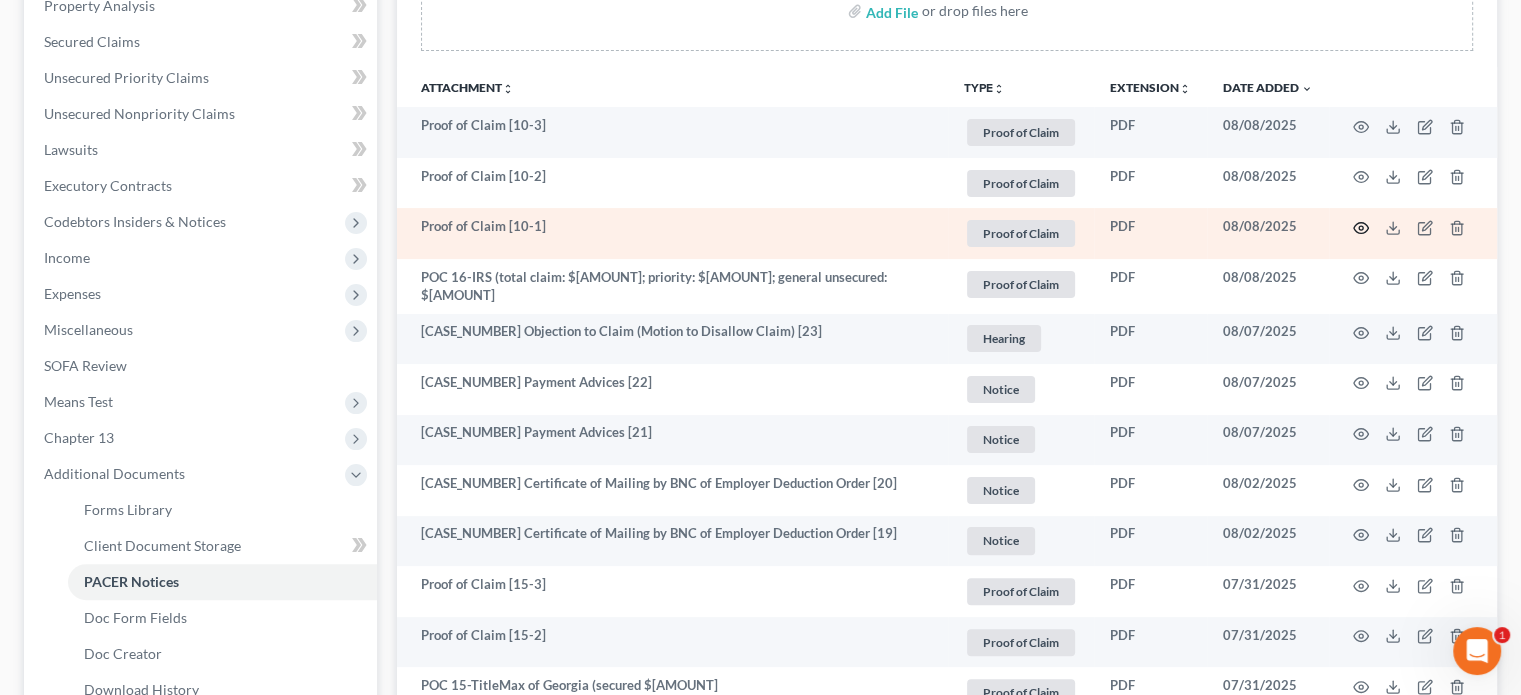 click 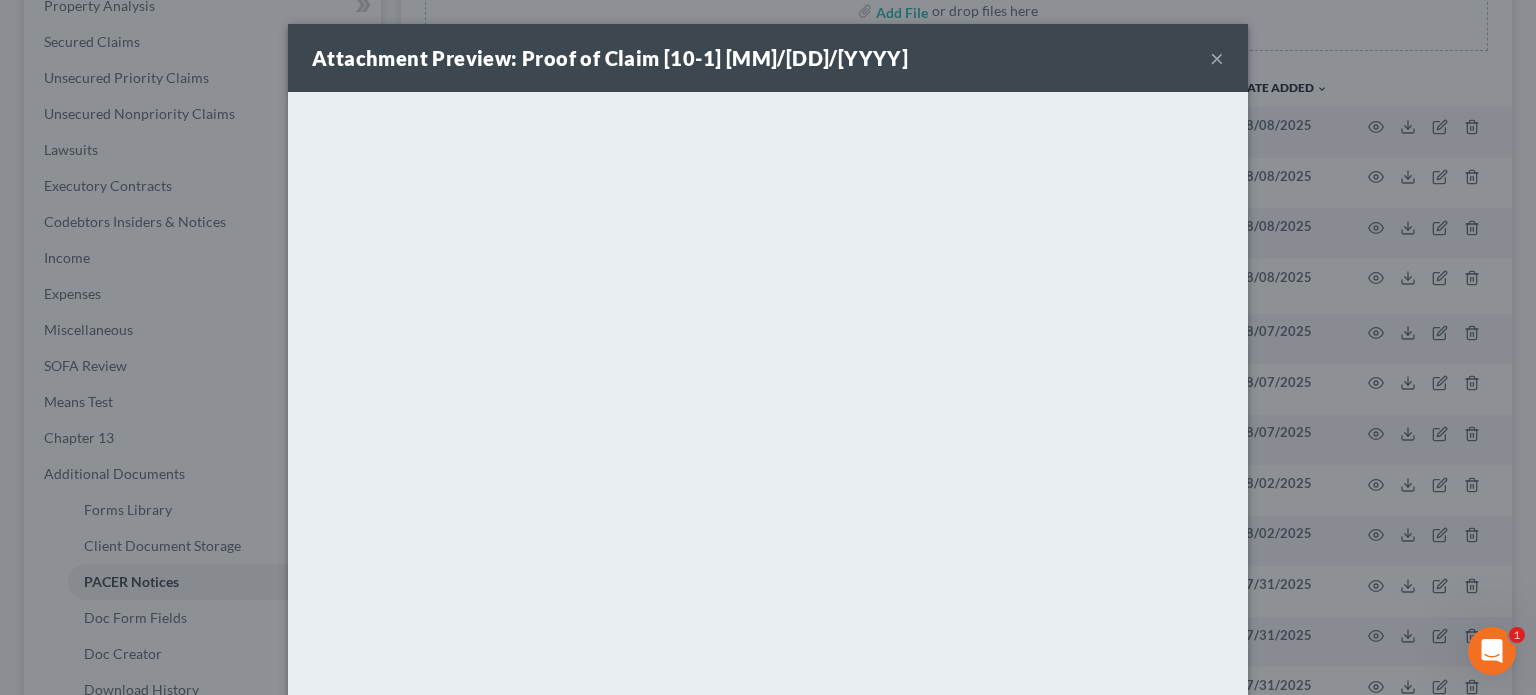 click on "×" at bounding box center (1217, 58) 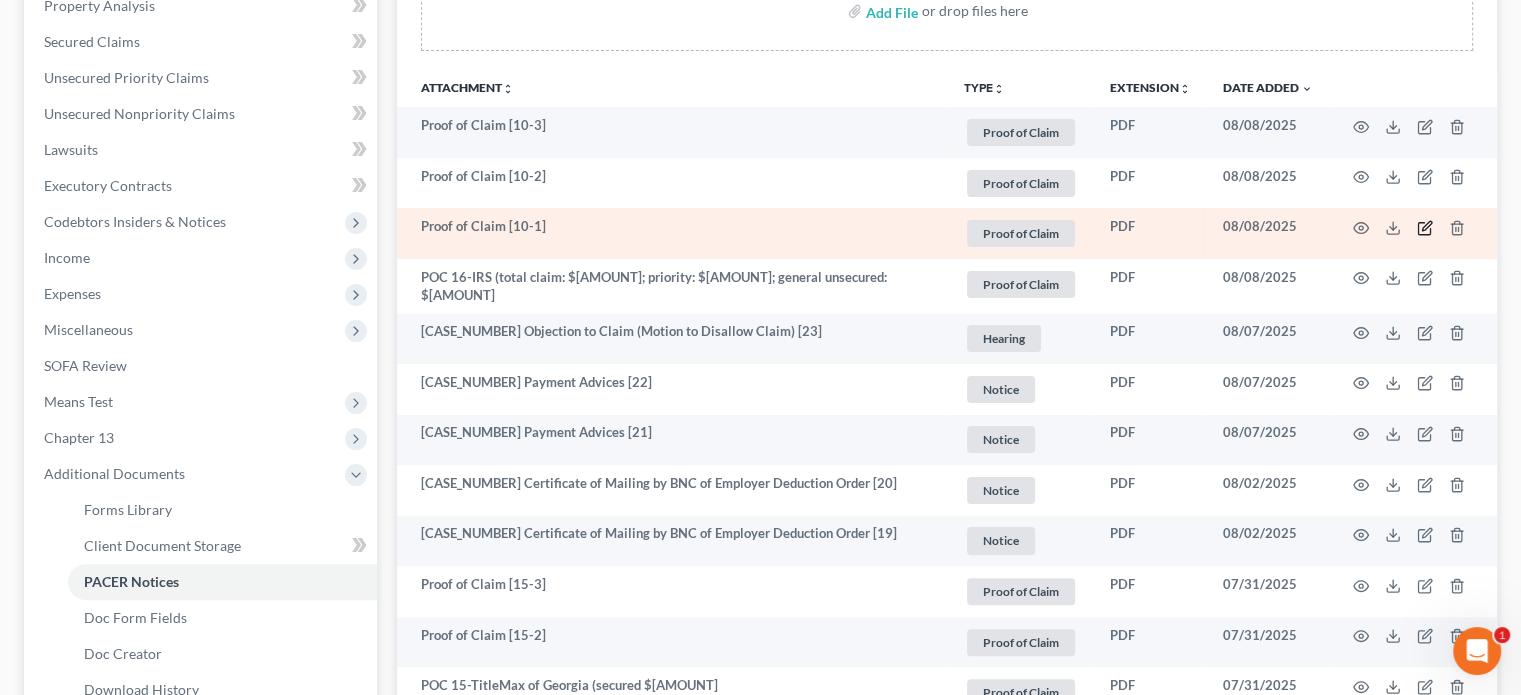 click 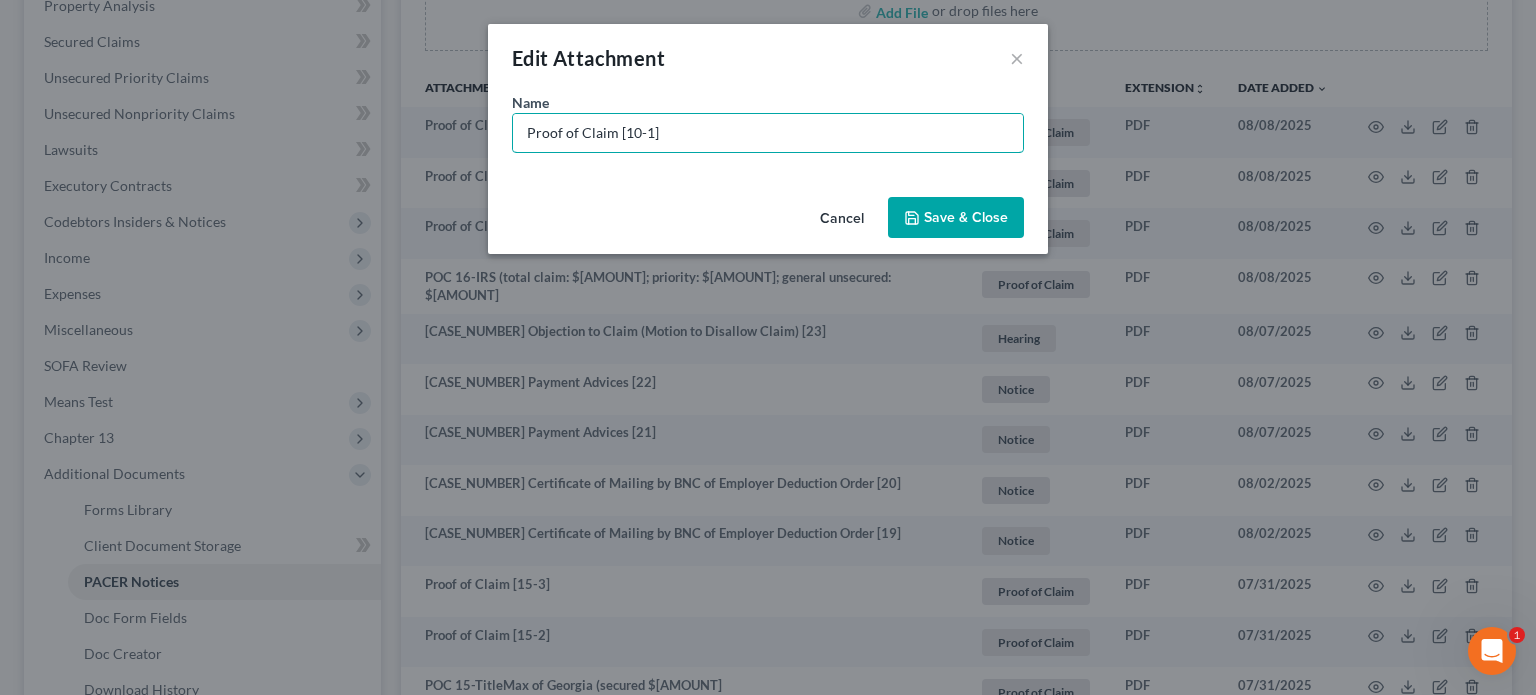 drag, startPoint x: 581, startPoint y: 134, endPoint x: 266, endPoint y: 113, distance: 315.69922 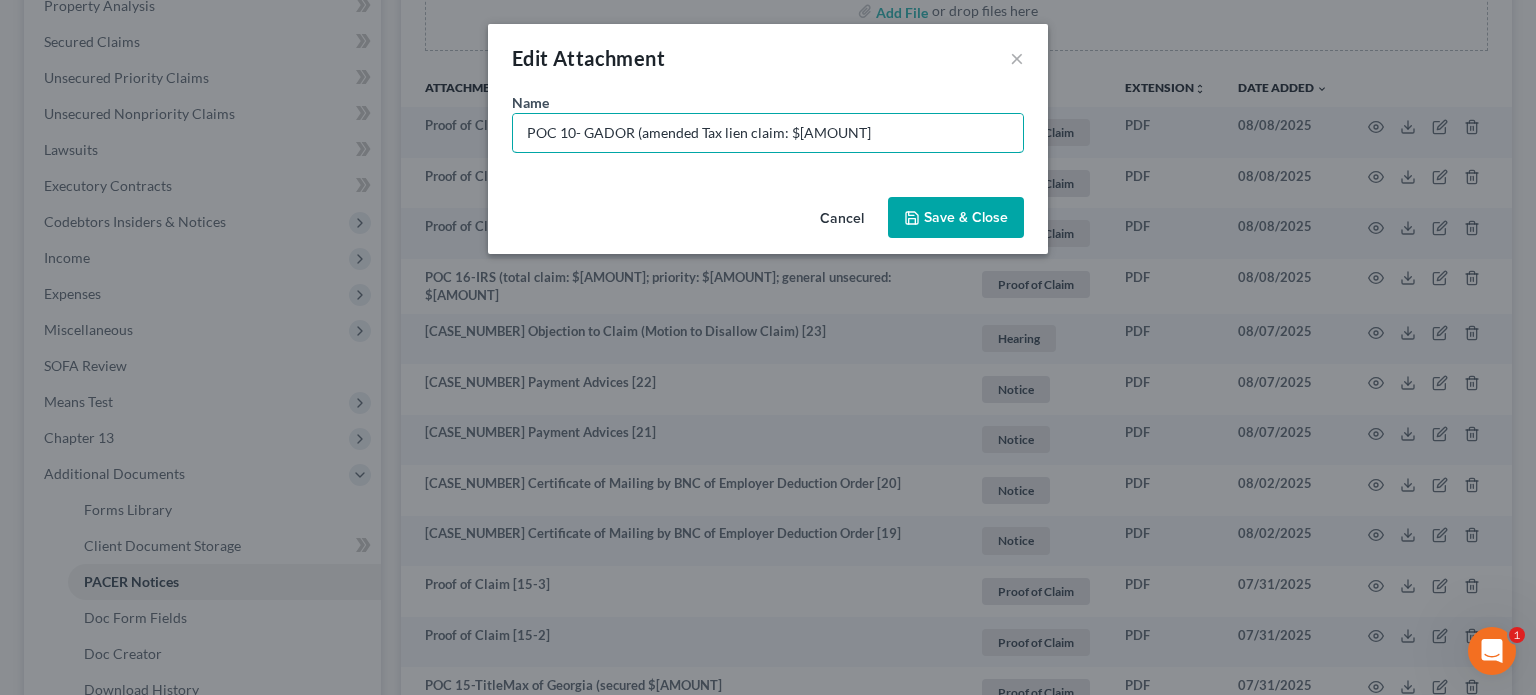 type on "POC 10- GADOR (amended Tax lien claim: $[AMOUNT]" 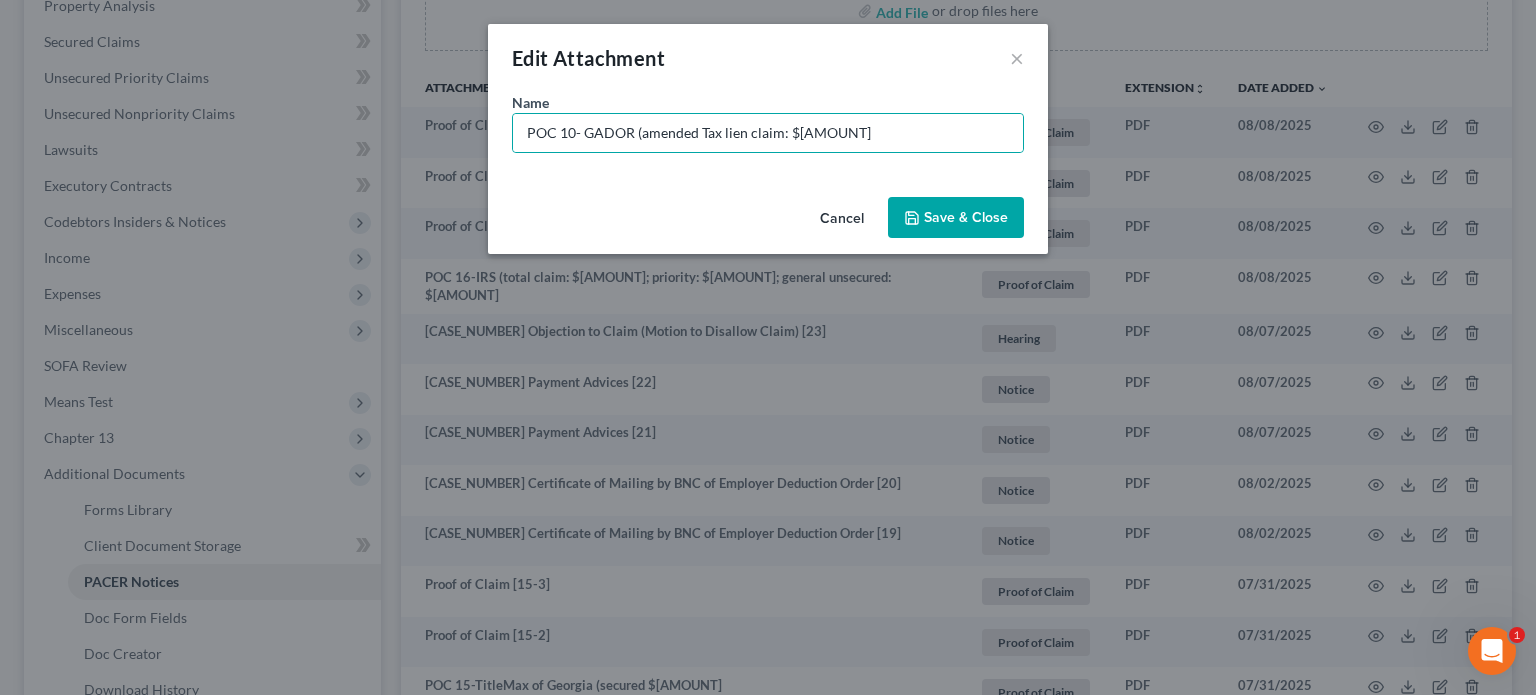 click 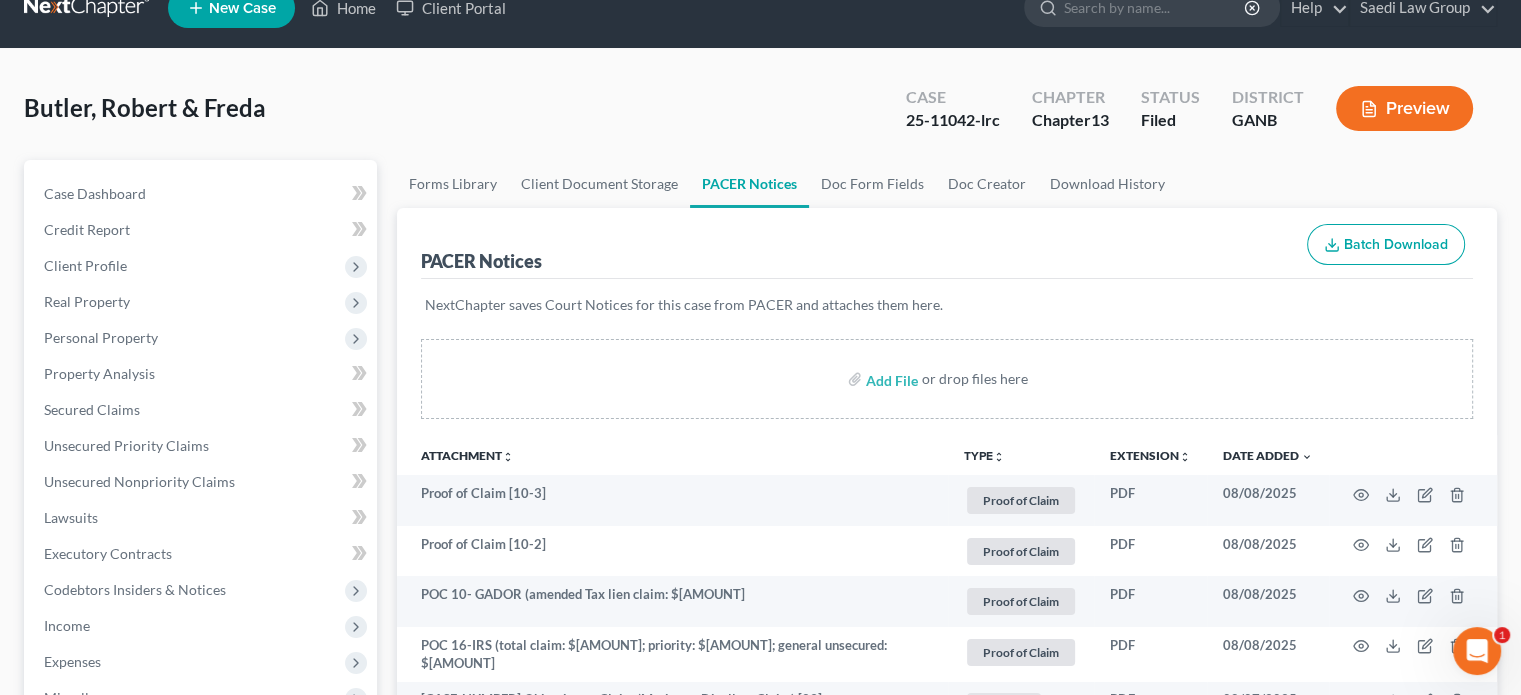 scroll, scrollTop: 0, scrollLeft: 0, axis: both 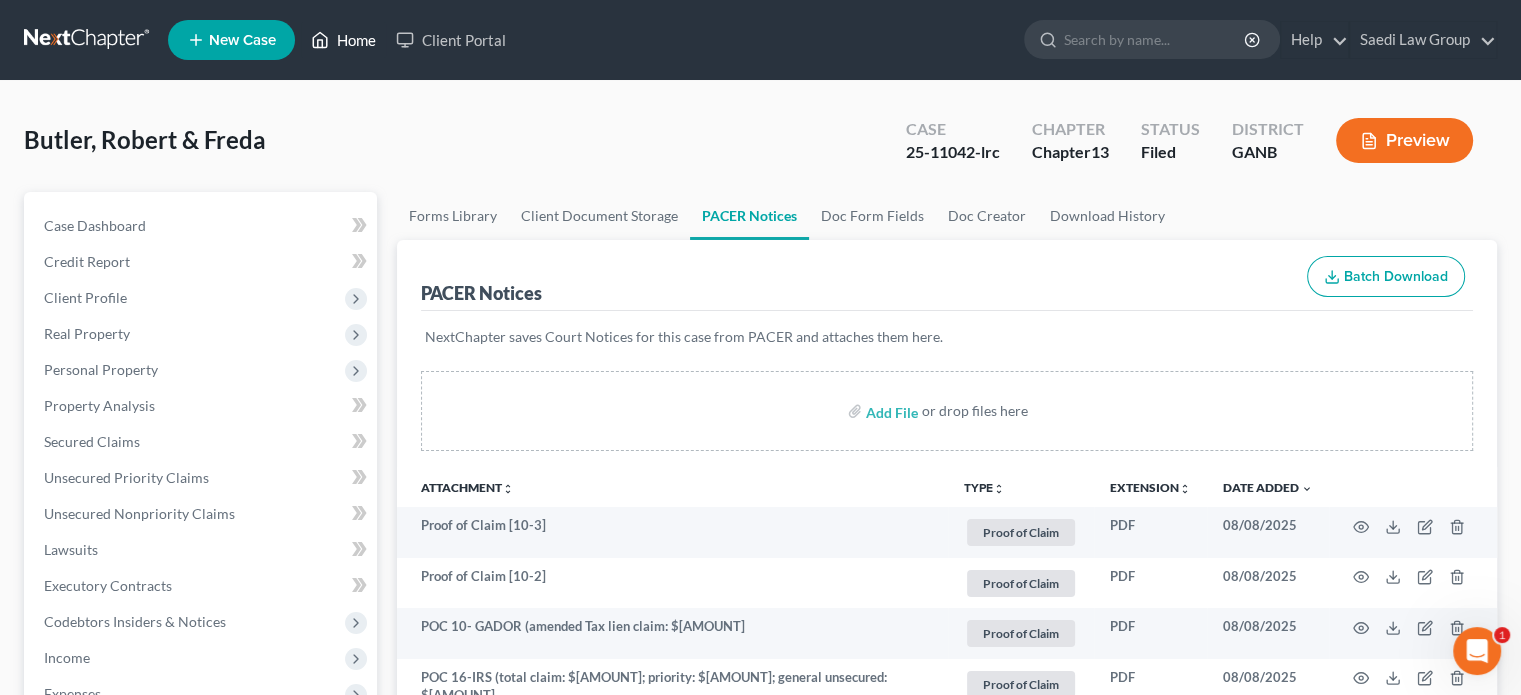 click on "Home" at bounding box center [343, 40] 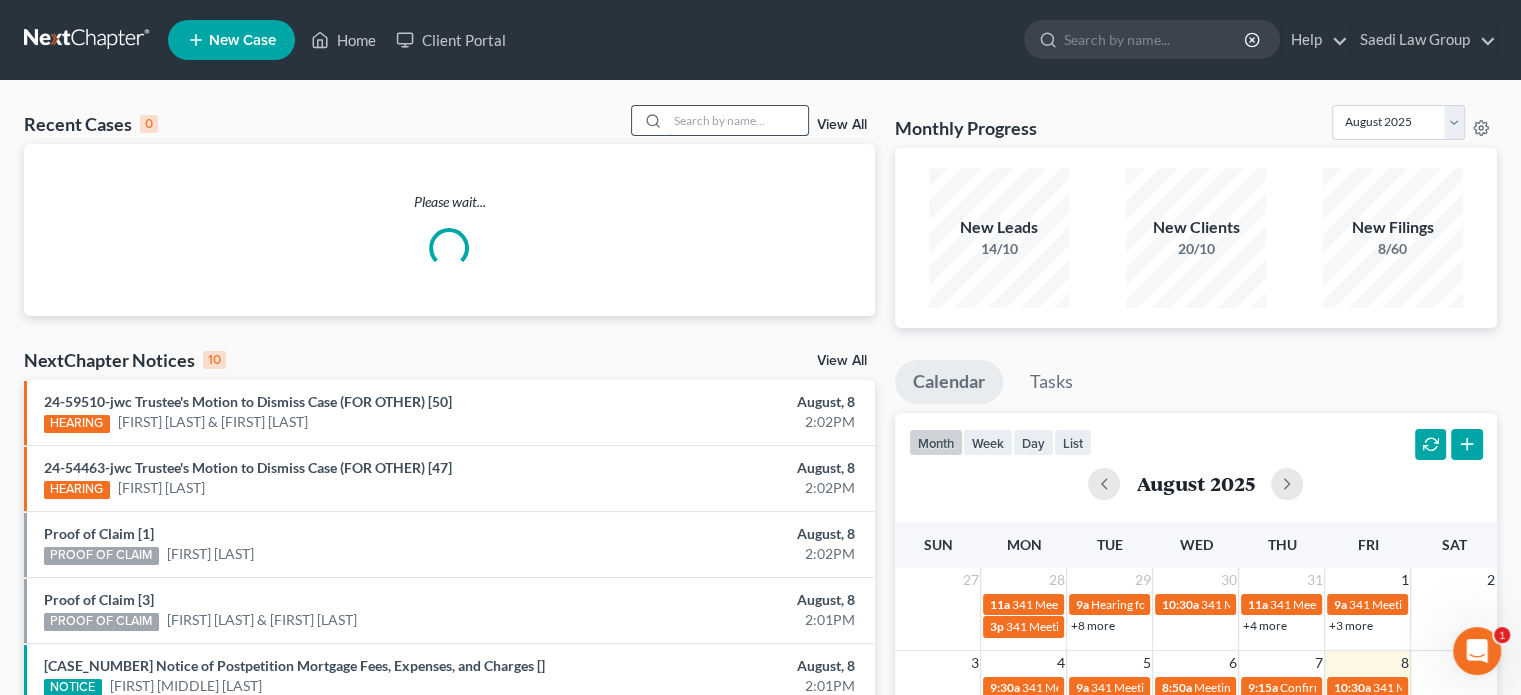 click at bounding box center (738, 120) 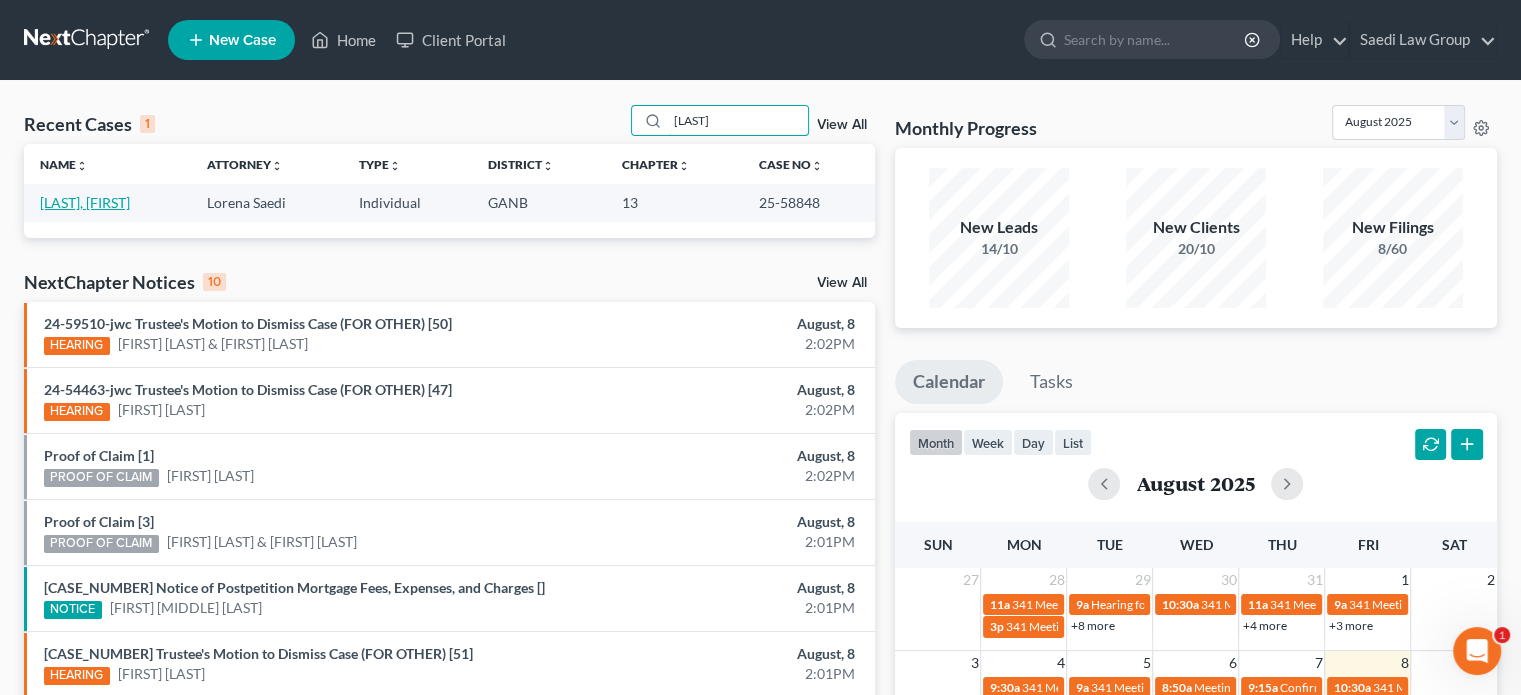 type on "[LAST]" 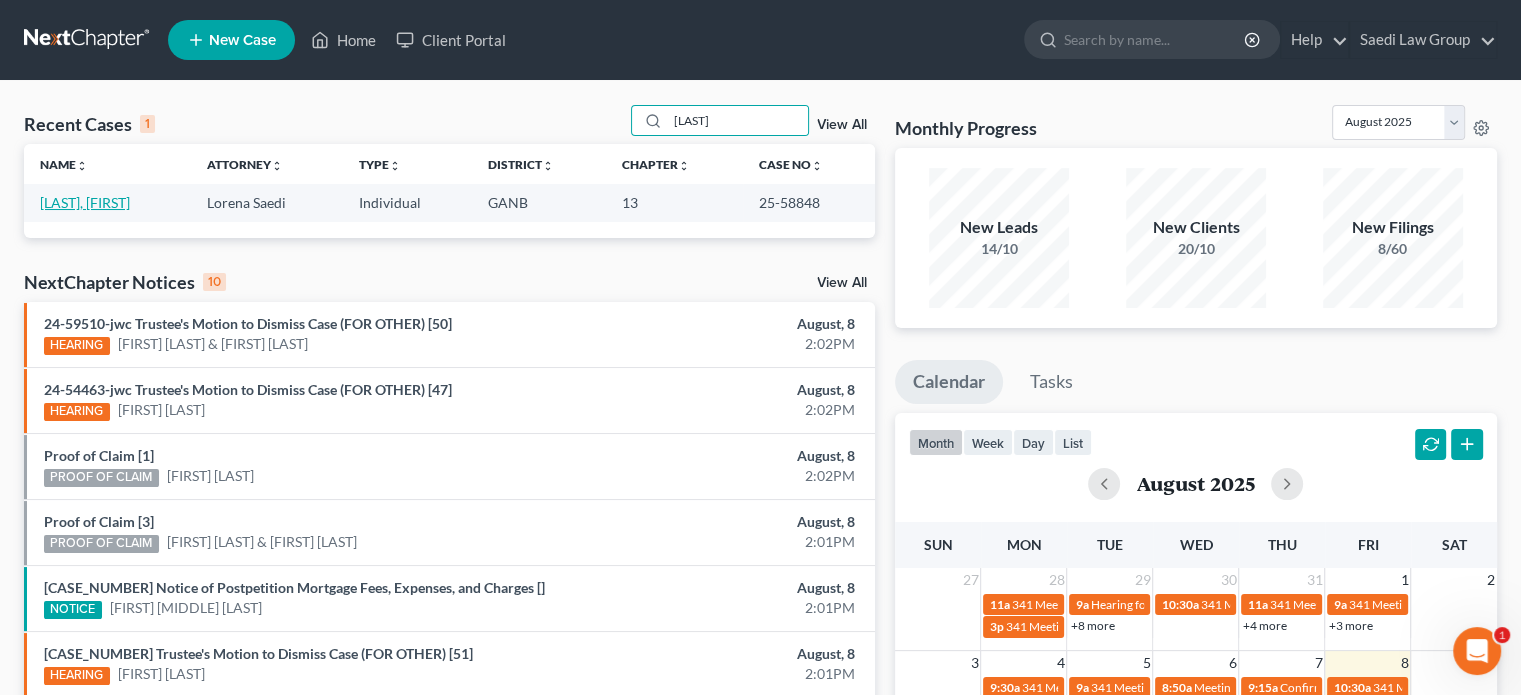 click on "[LAST], [FIRST]" at bounding box center [85, 202] 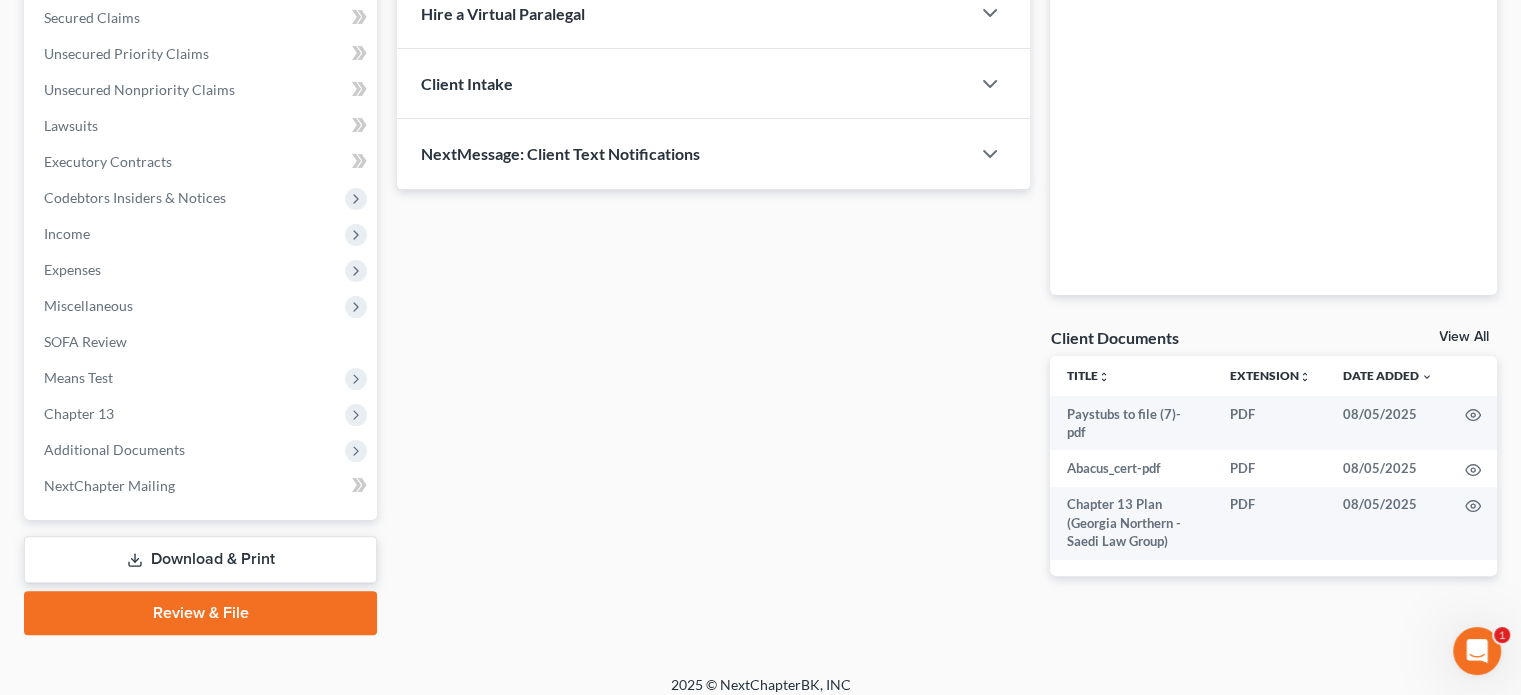 scroll, scrollTop: 438, scrollLeft: 0, axis: vertical 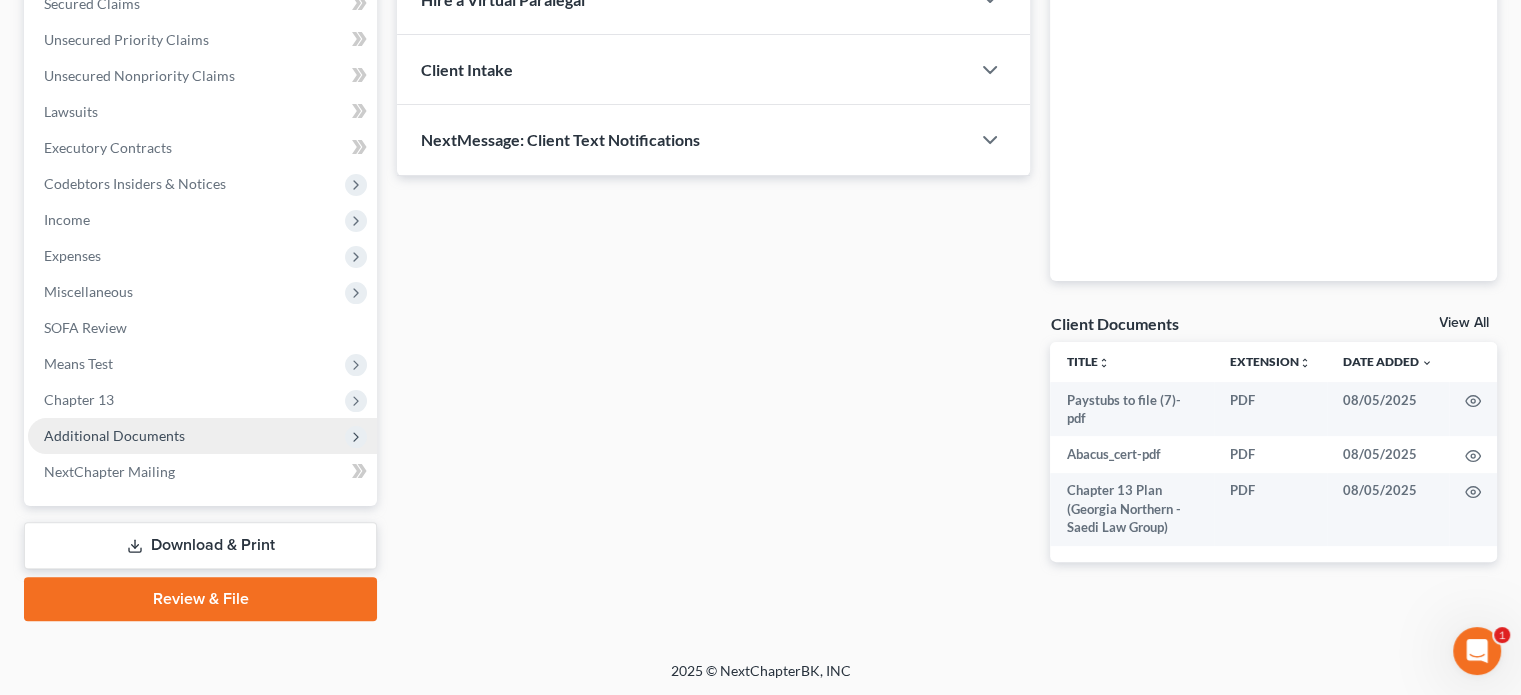 click on "Additional Documents" at bounding box center [114, 435] 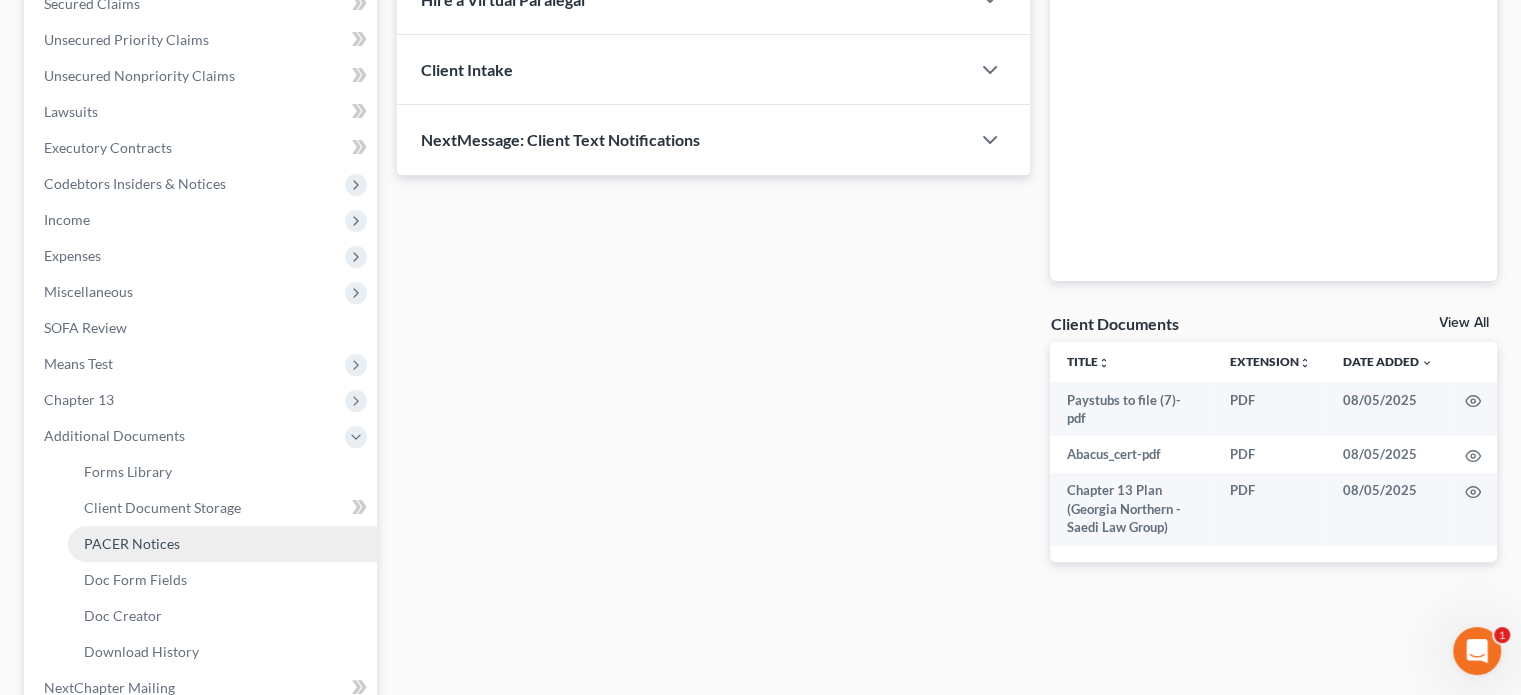 click on "PACER Notices" at bounding box center (132, 543) 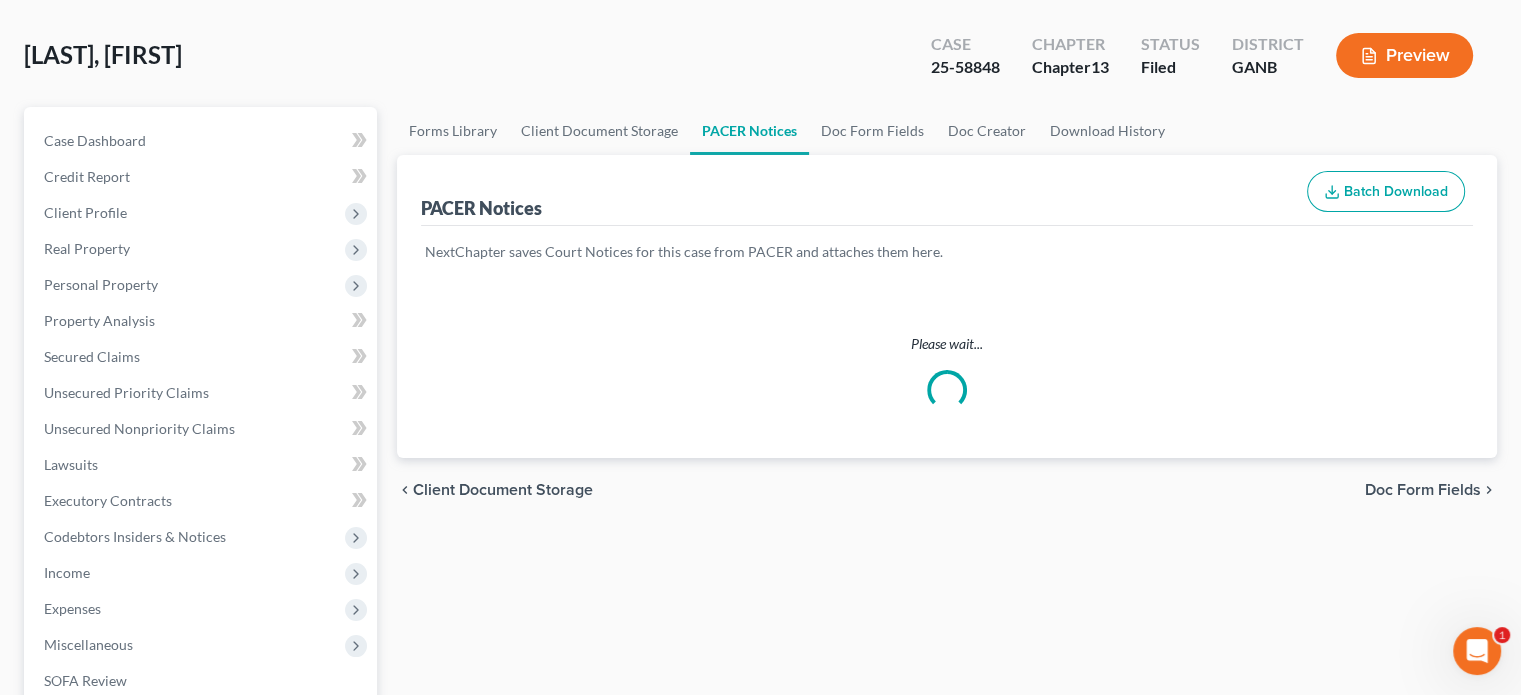scroll, scrollTop: 0, scrollLeft: 0, axis: both 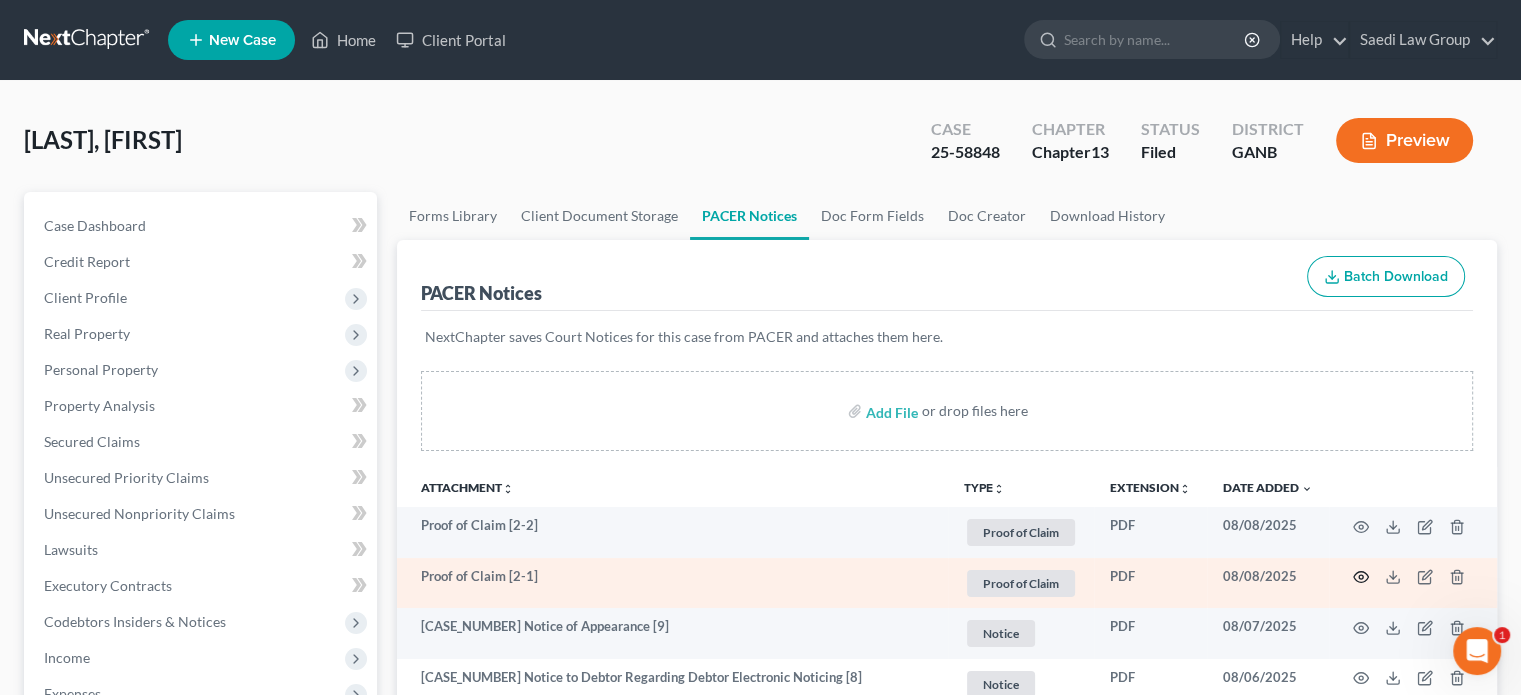 click 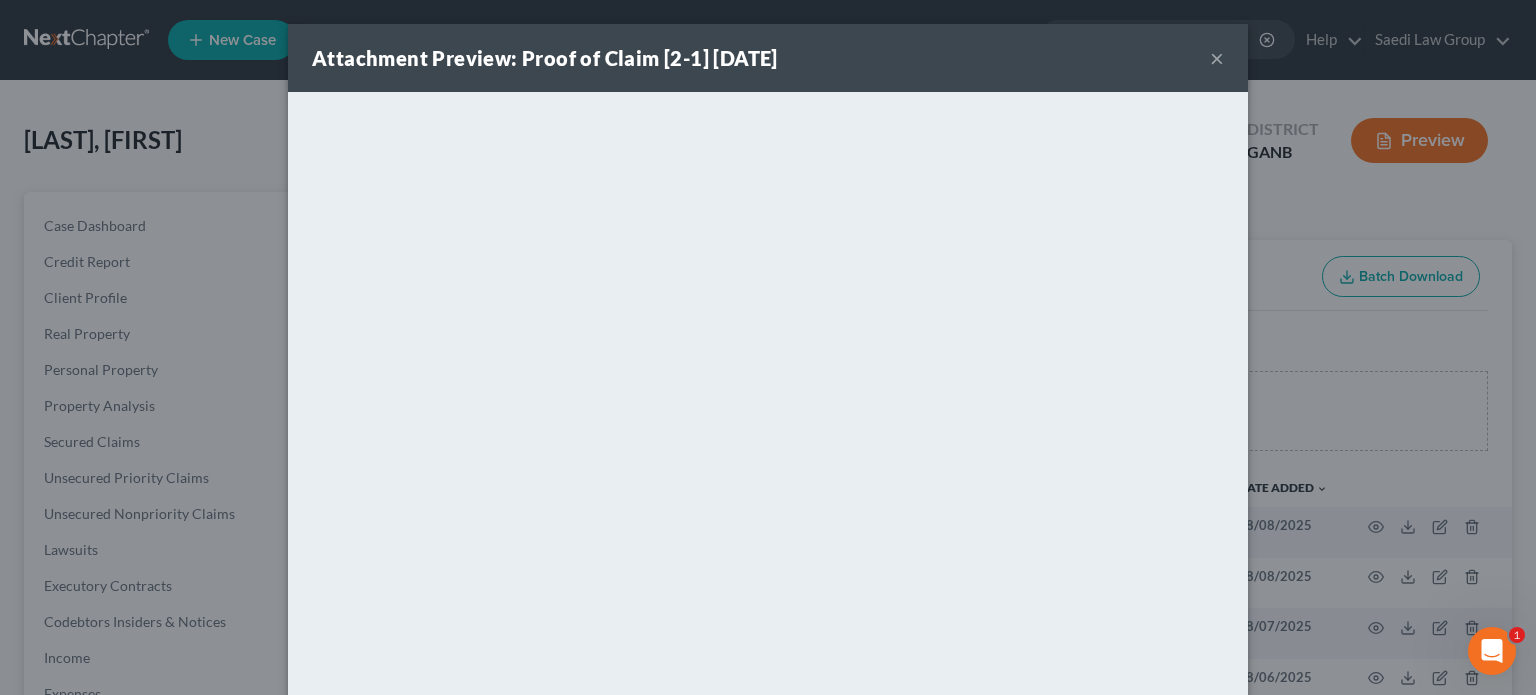 click on "×" at bounding box center [1217, 58] 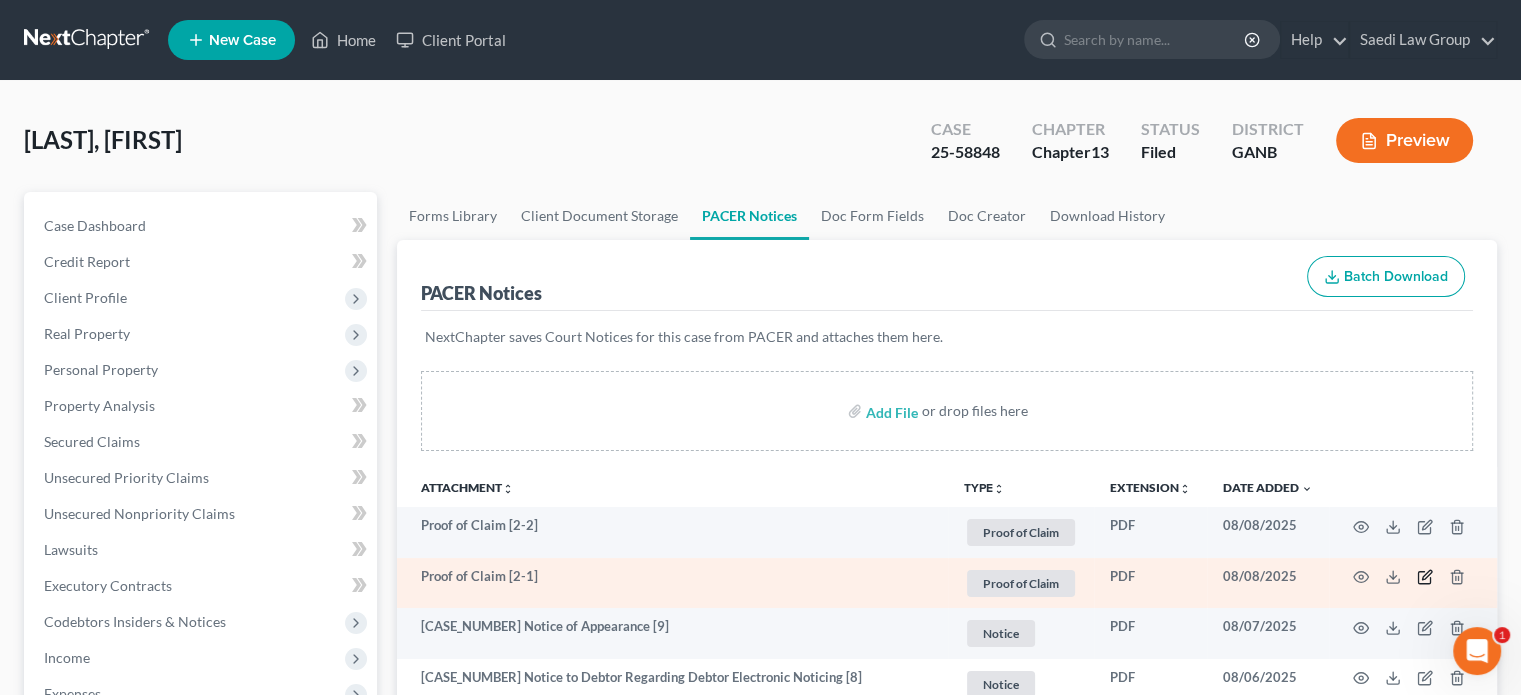 click 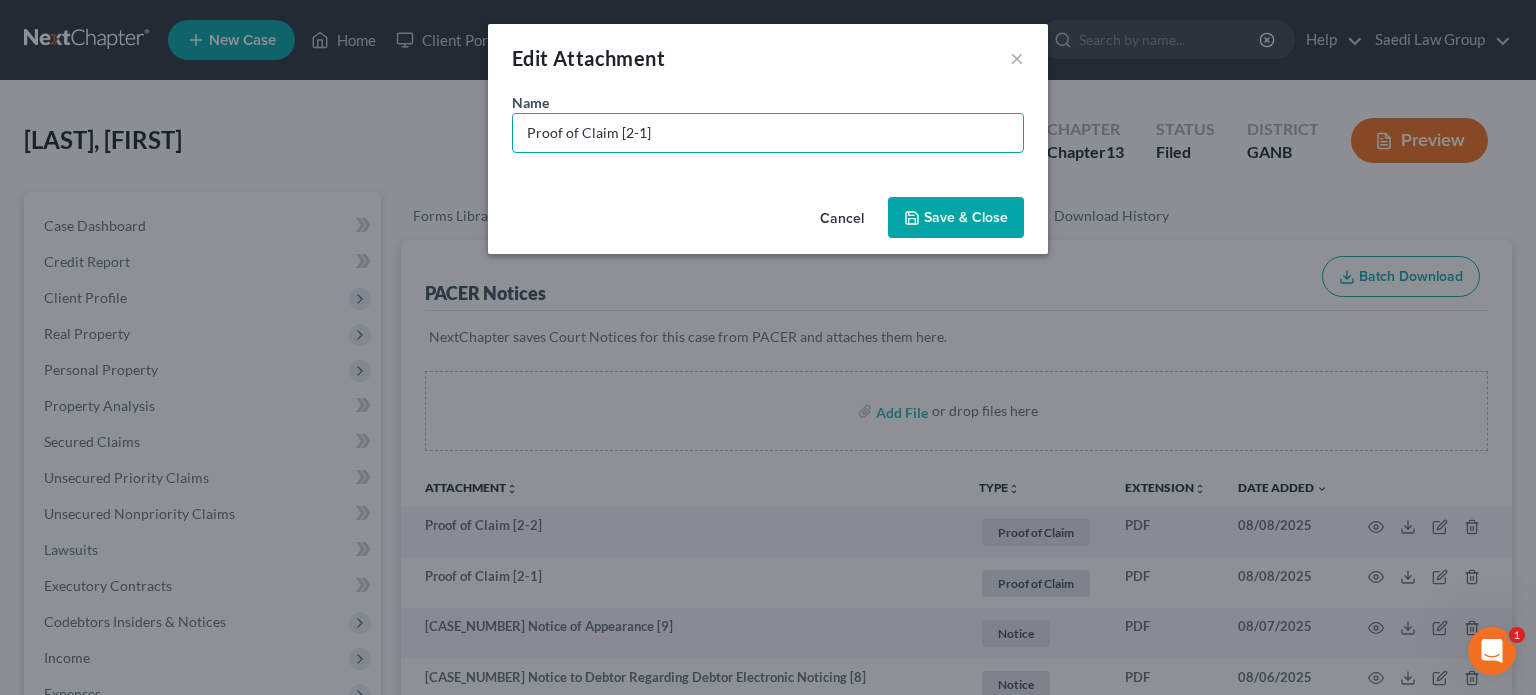 drag, startPoint x: 668, startPoint y: 131, endPoint x: 64, endPoint y: 132, distance: 604.00085 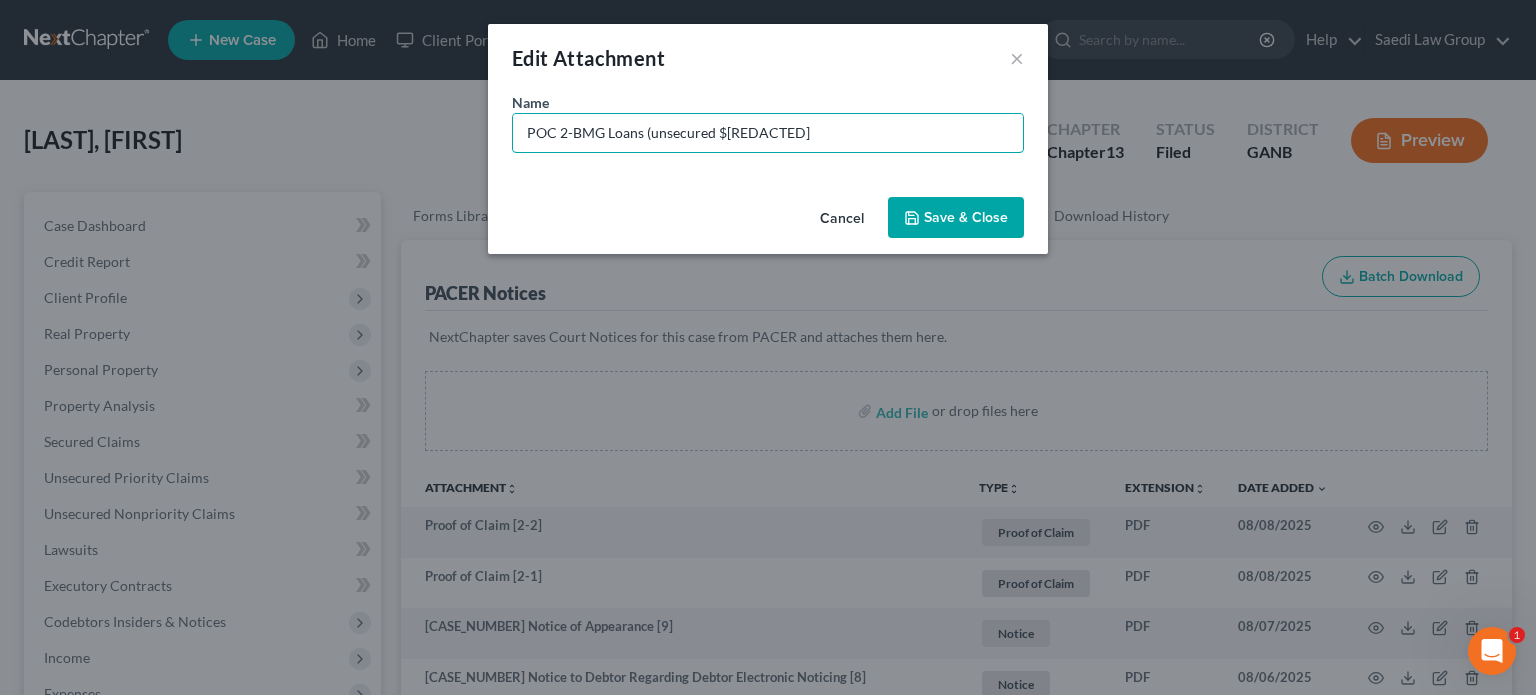 type on "POC 2-BMG Loans (unsecured $[REDACTED]" 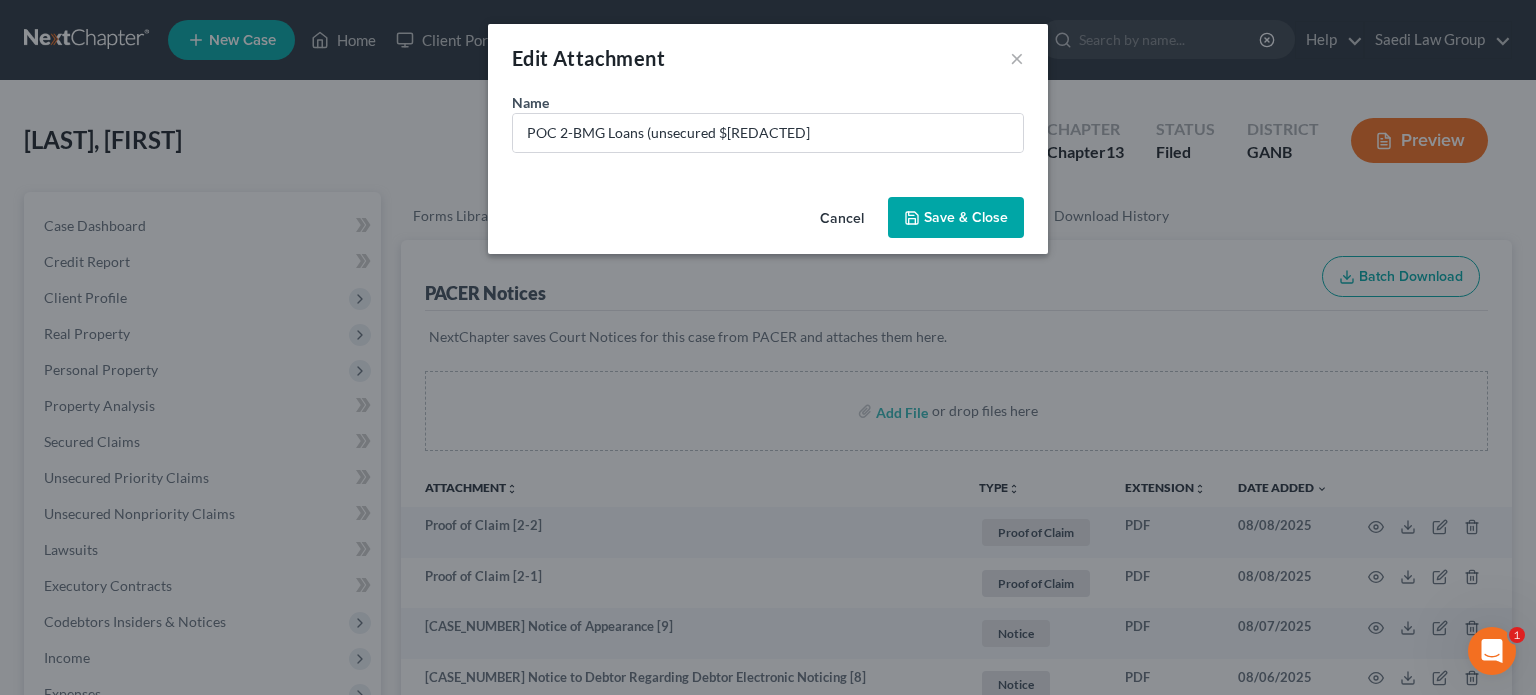 click on "Save & Close" at bounding box center (956, 218) 